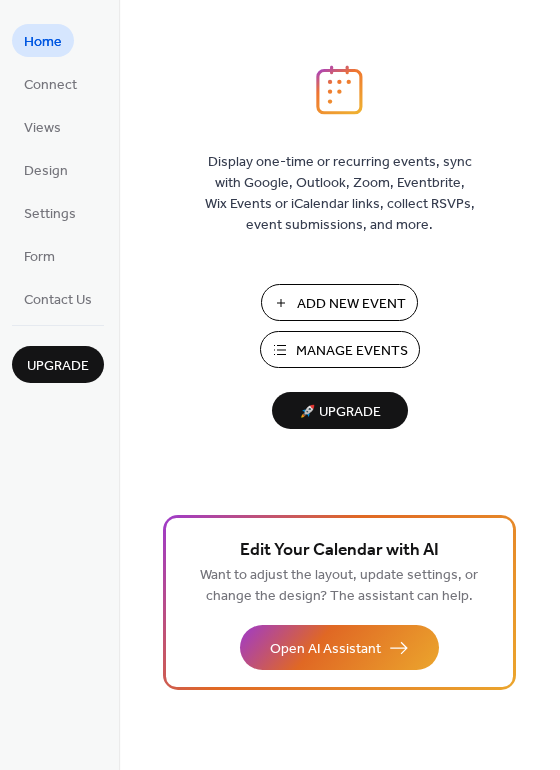scroll, scrollTop: 0, scrollLeft: 0, axis: both 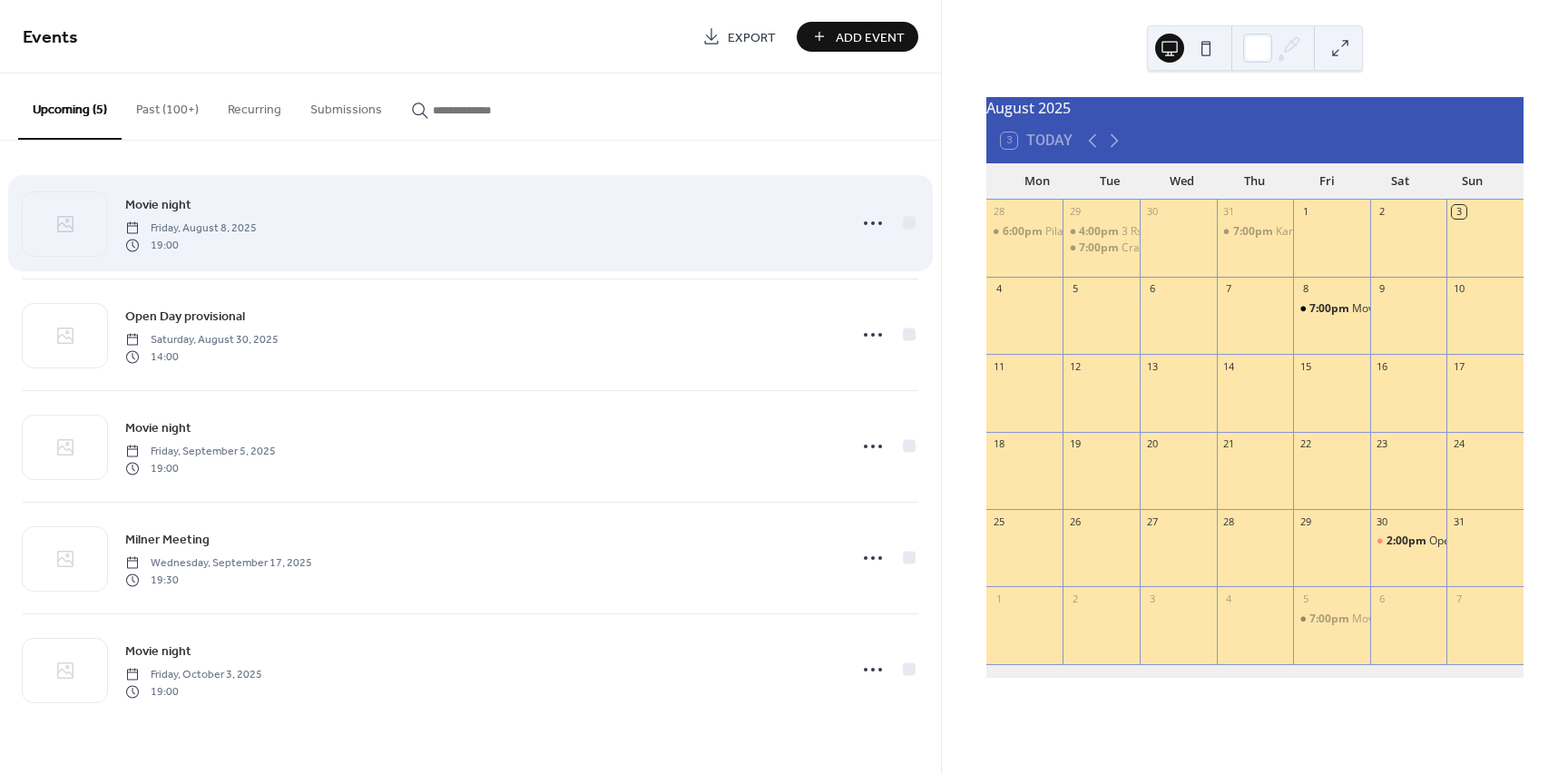 click on "Movie night [DATE] [TIME]" at bounding box center (480, 223) 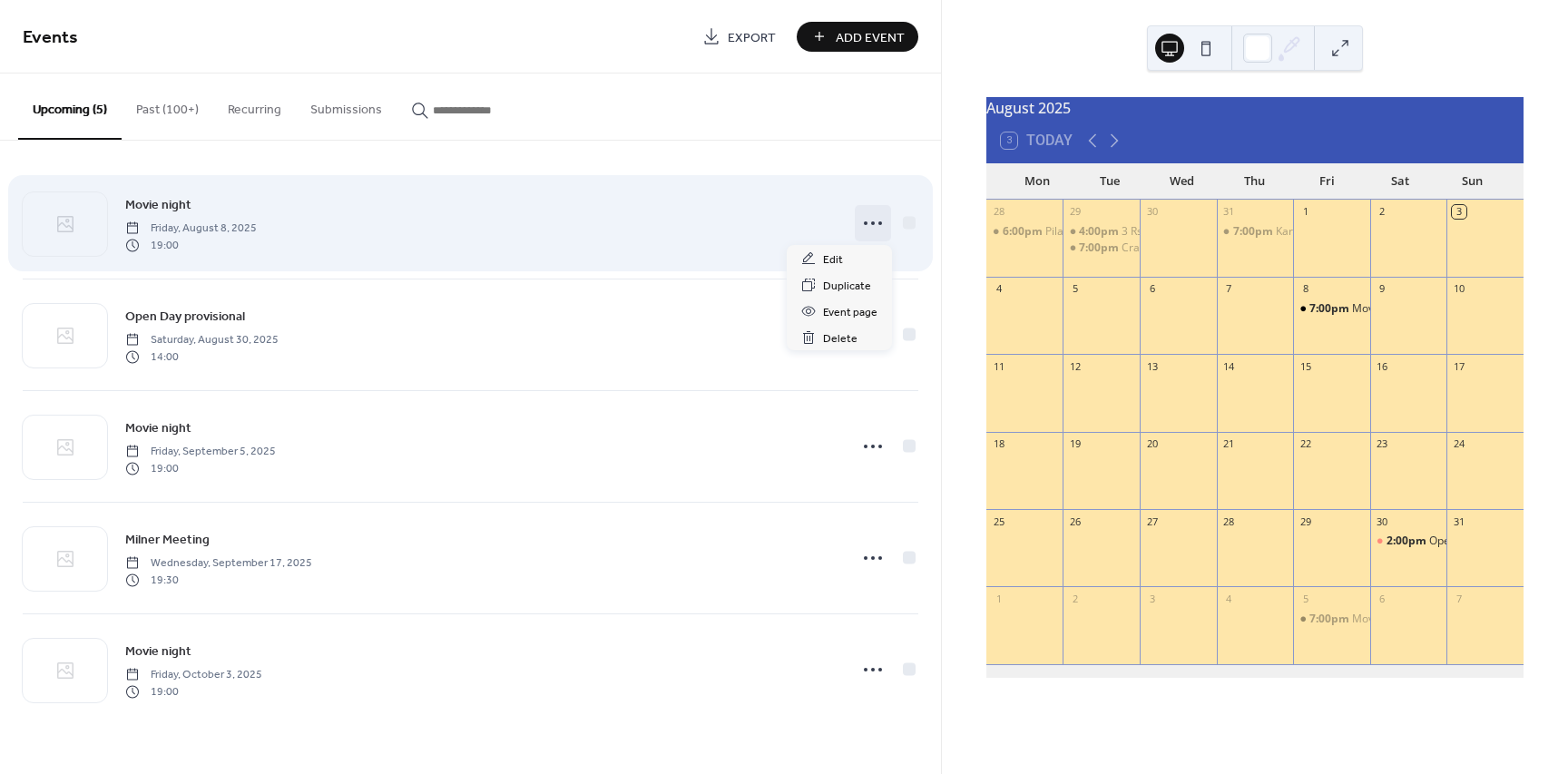 click 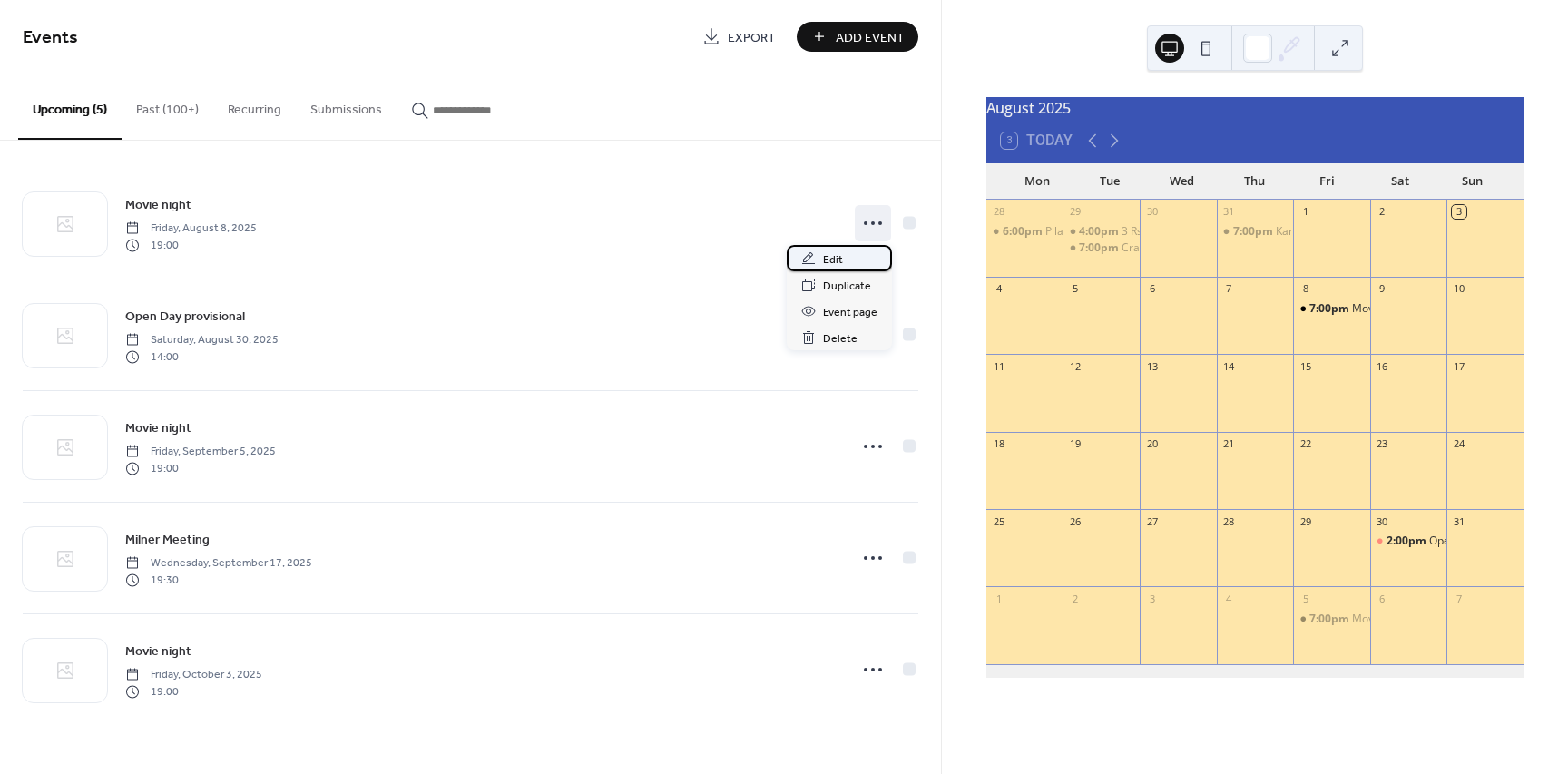 click on "Edit" at bounding box center [833, 260] 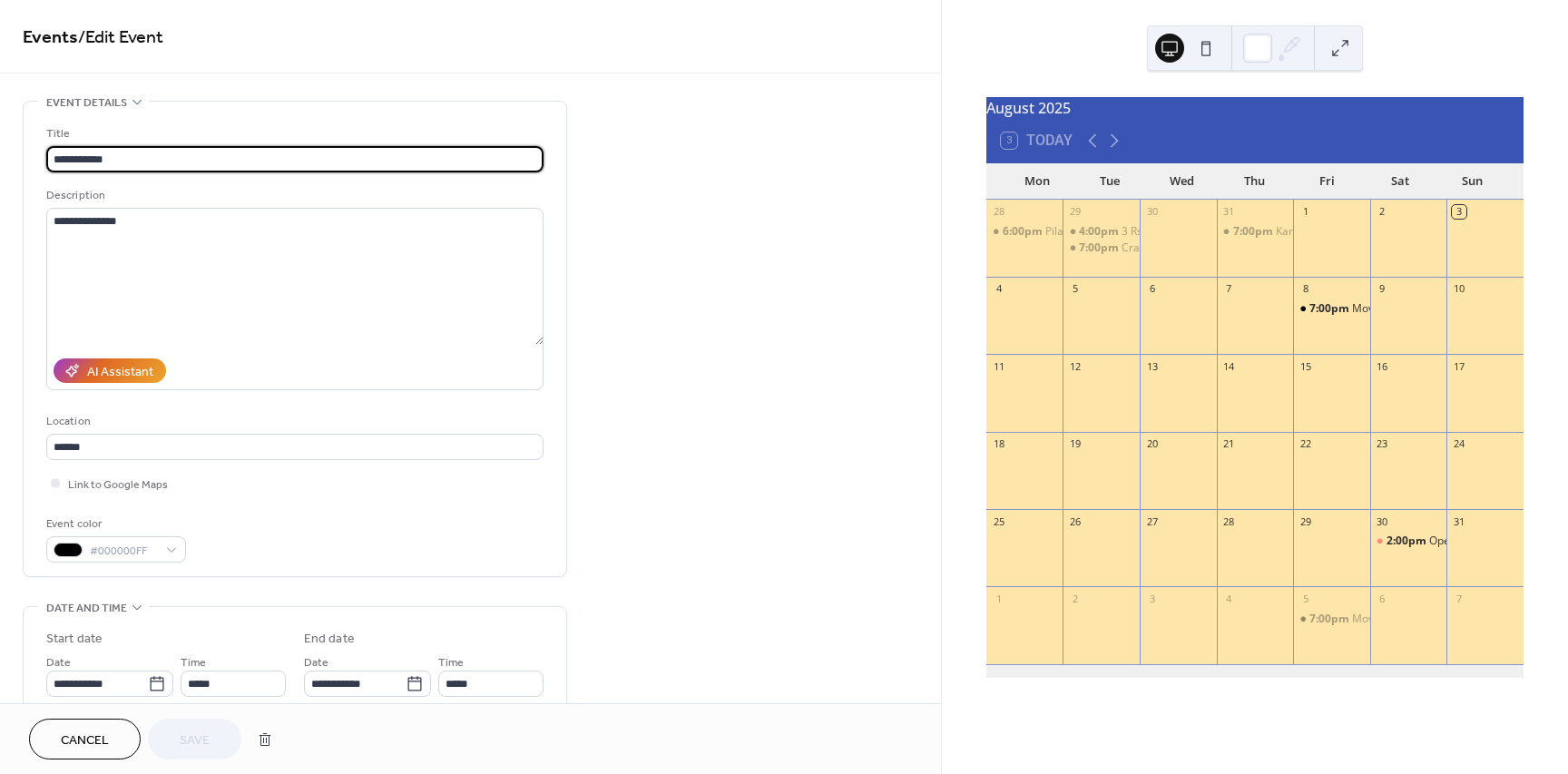 click on "**********" at bounding box center (295, 159) 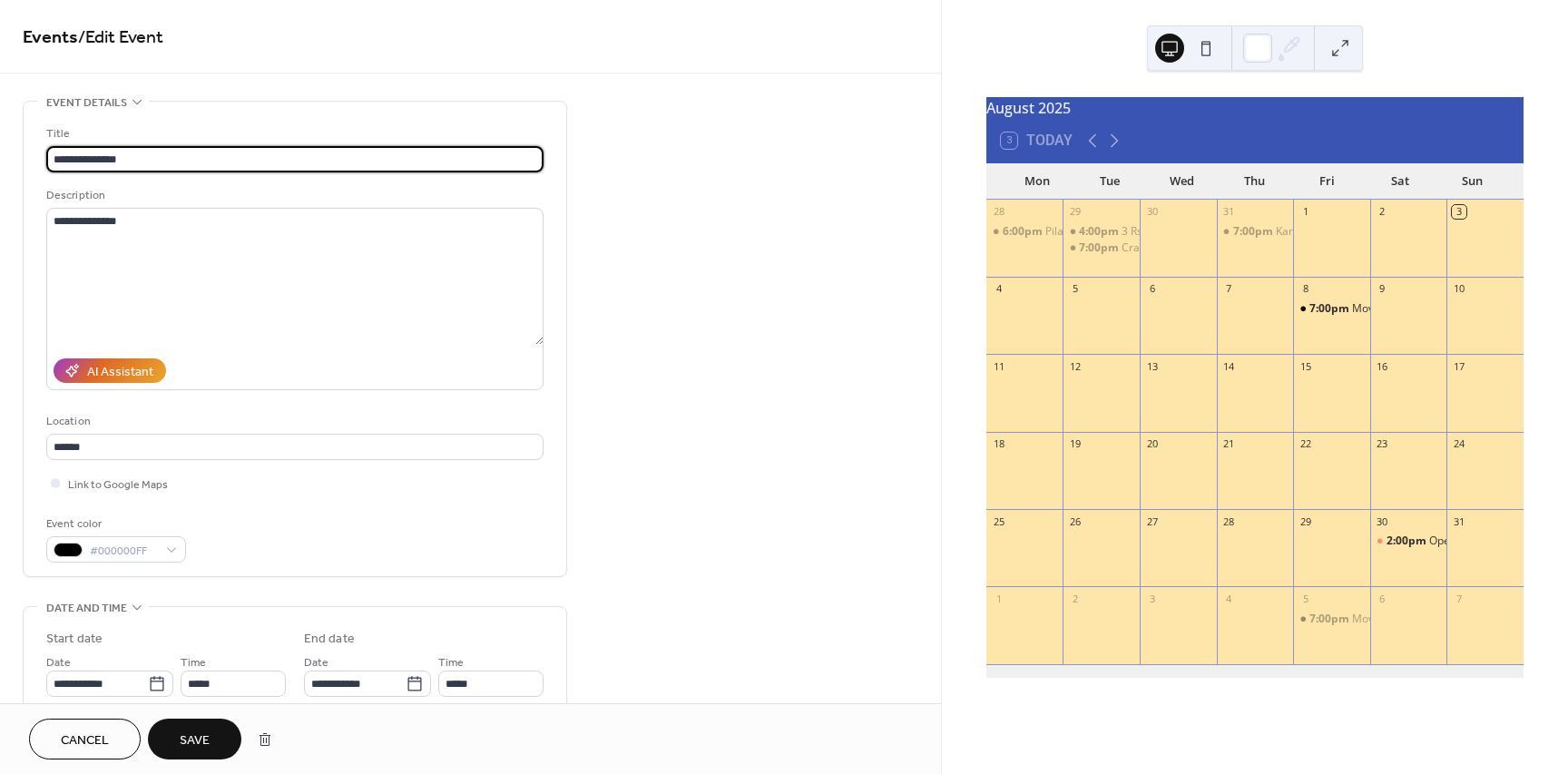 type on "**********" 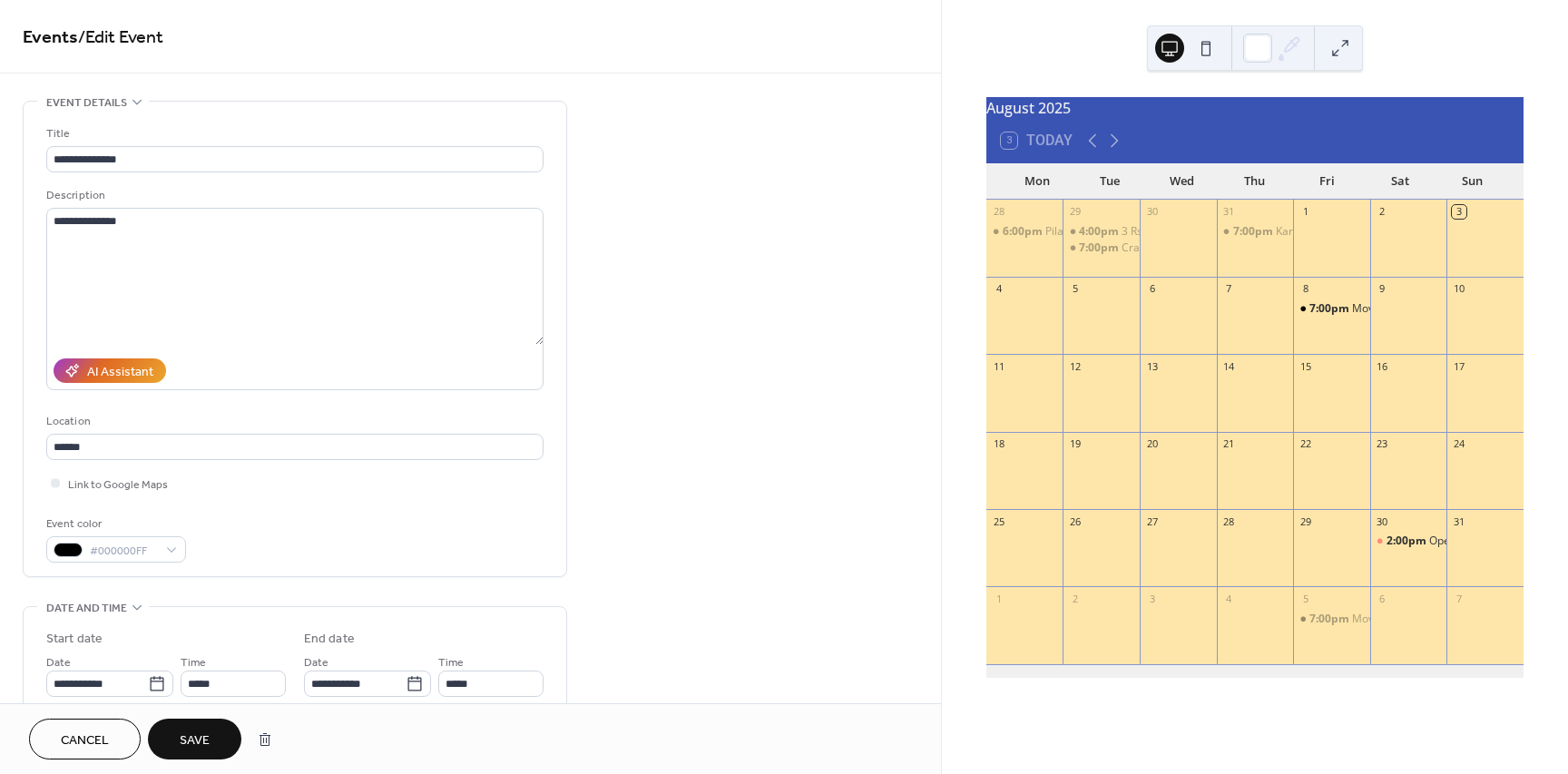 click on "Save" at bounding box center [194, 740] 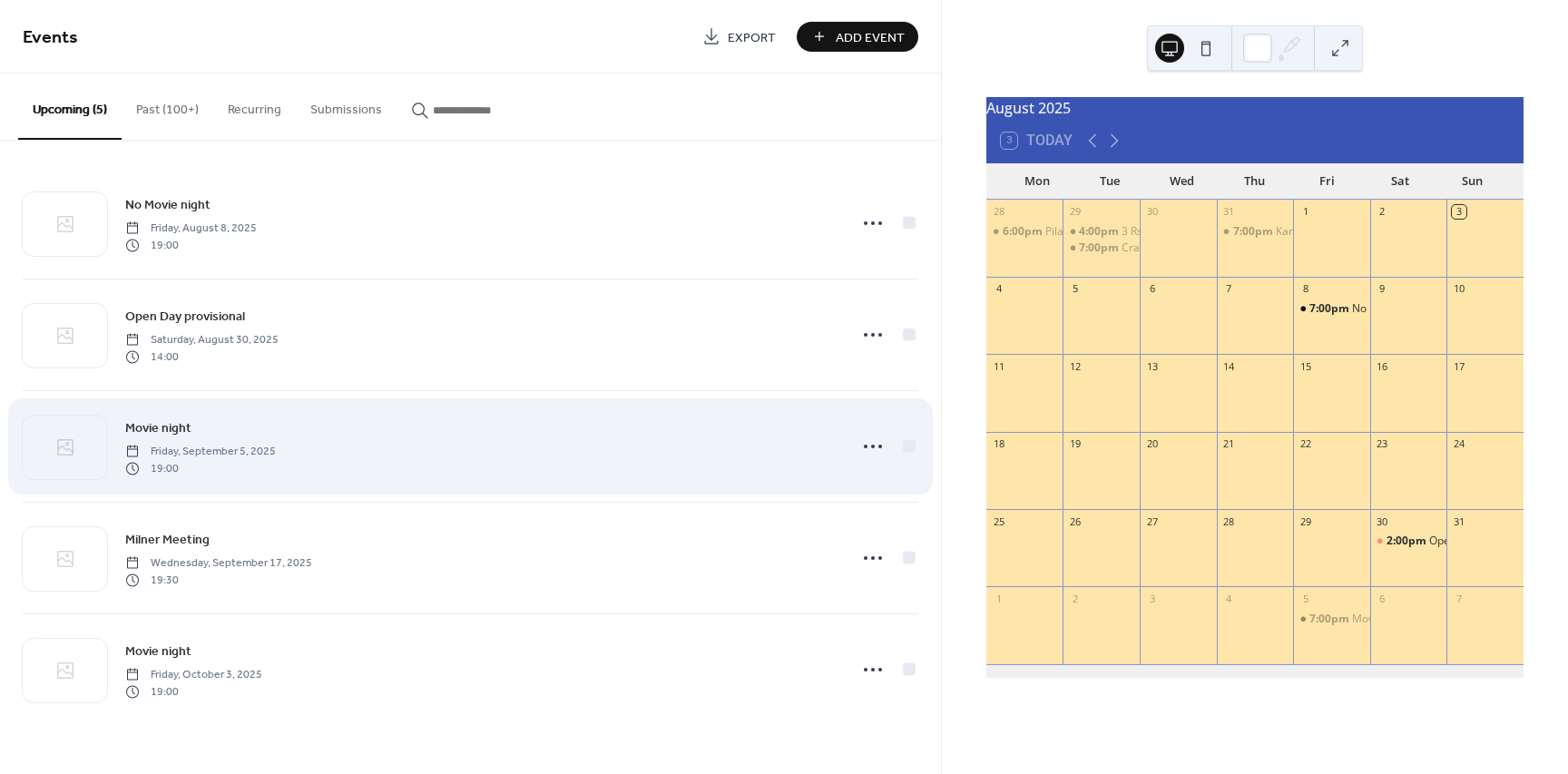 click on "Movie night [DATE] [TIME]" at bounding box center (480, 446) 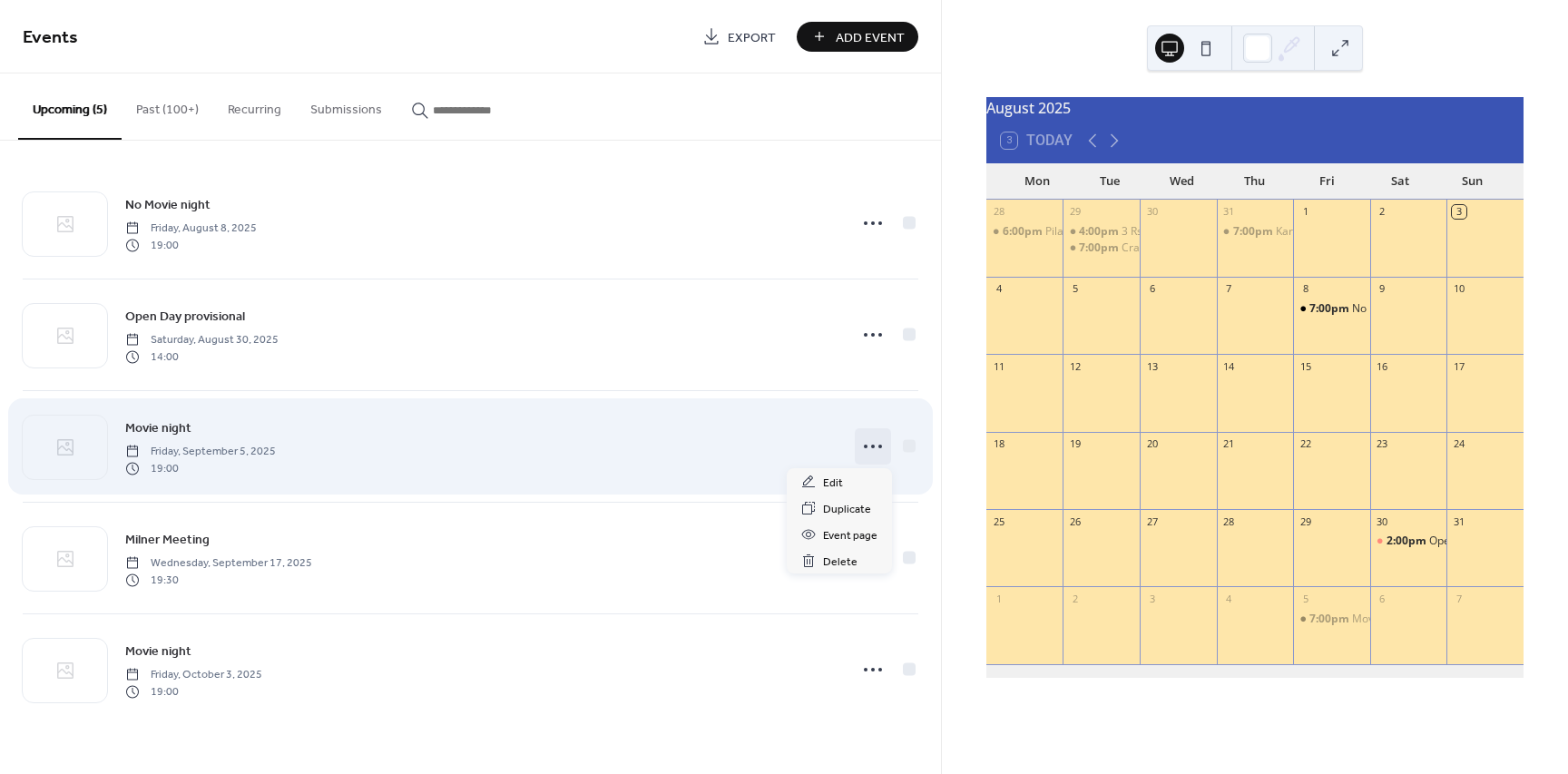 click 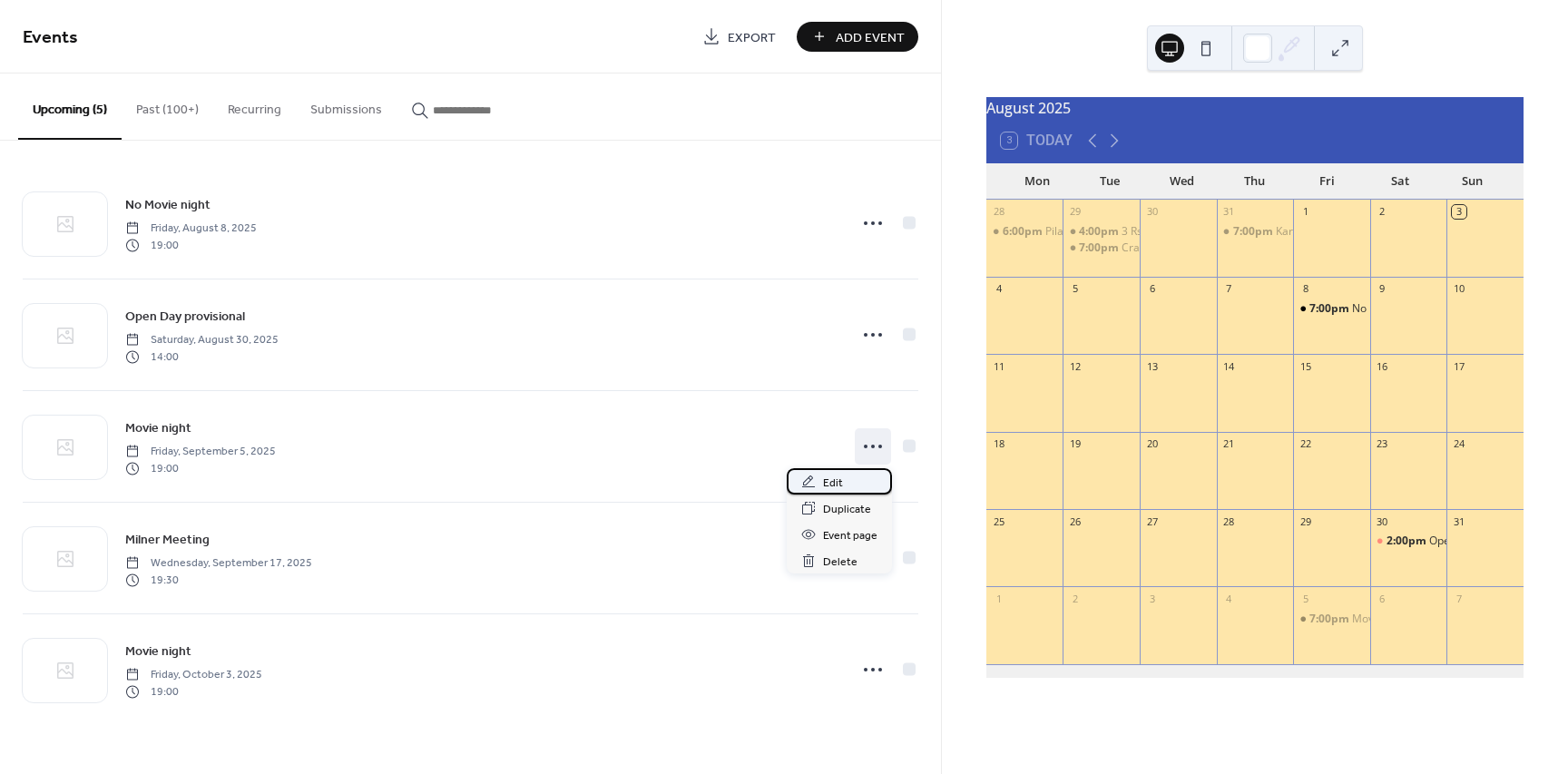 click on "Edit" at bounding box center [833, 483] 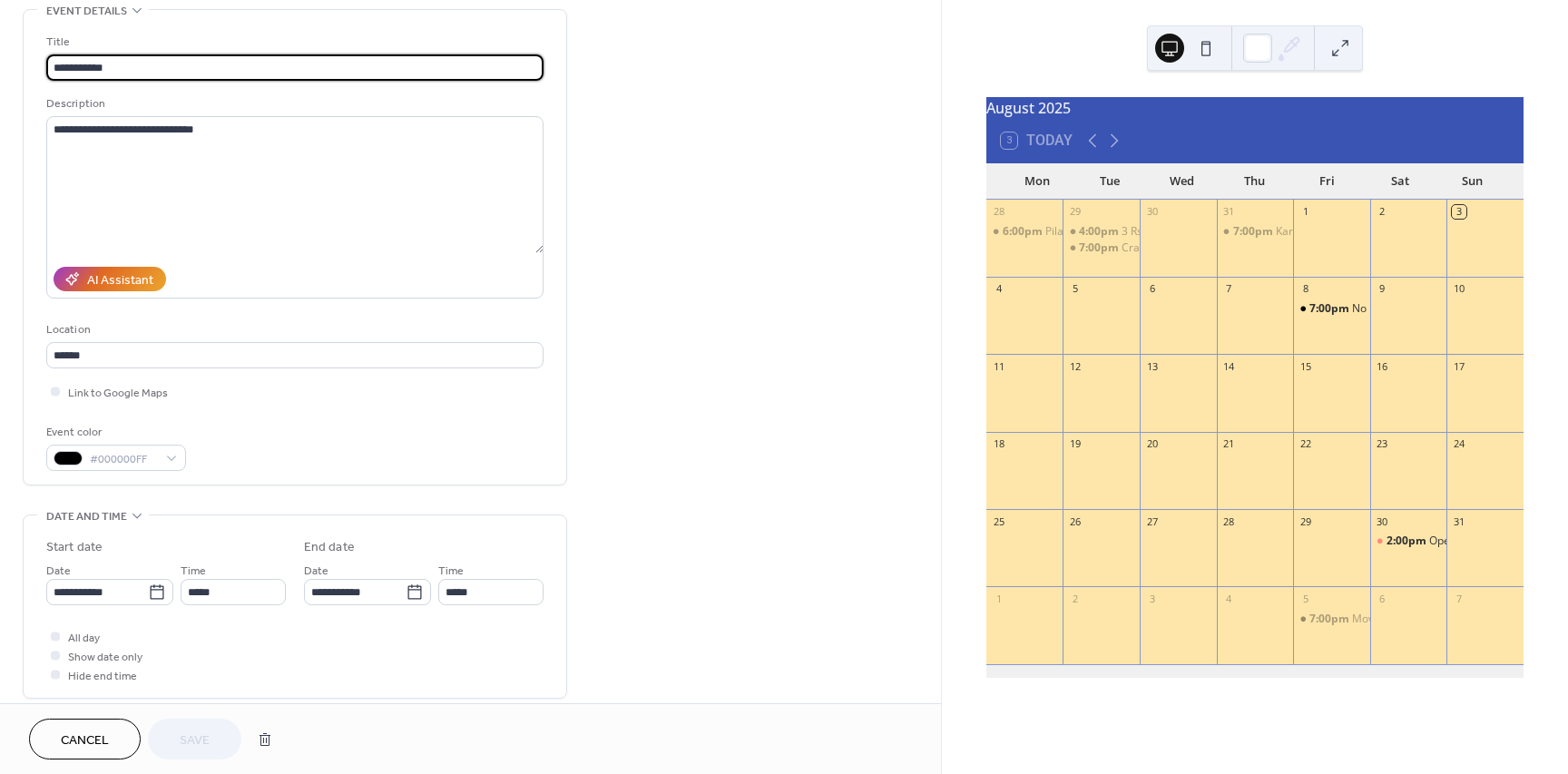 scroll, scrollTop: 109, scrollLeft: 0, axis: vertical 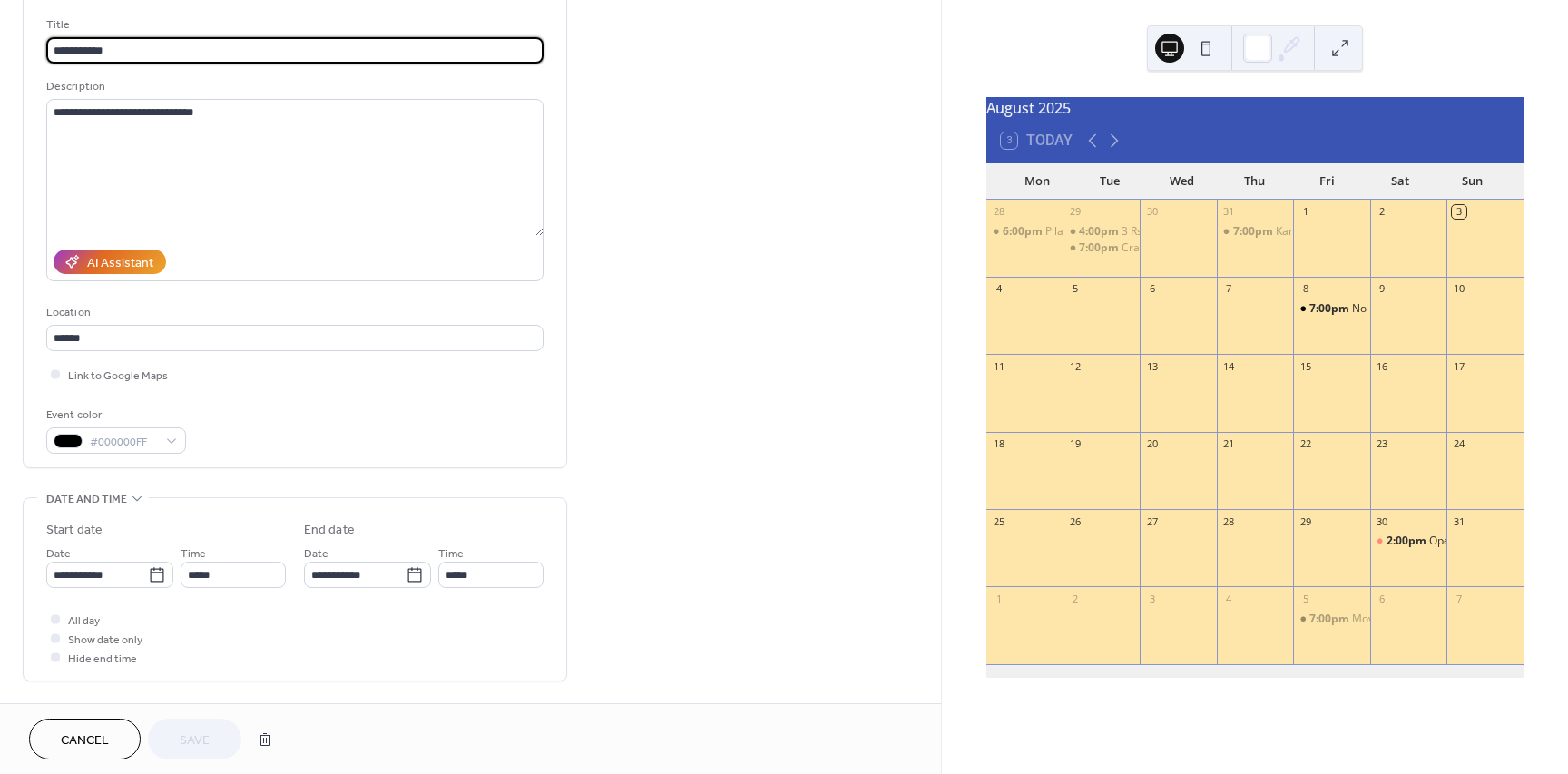 click on "Cancel" at bounding box center [84, 739] 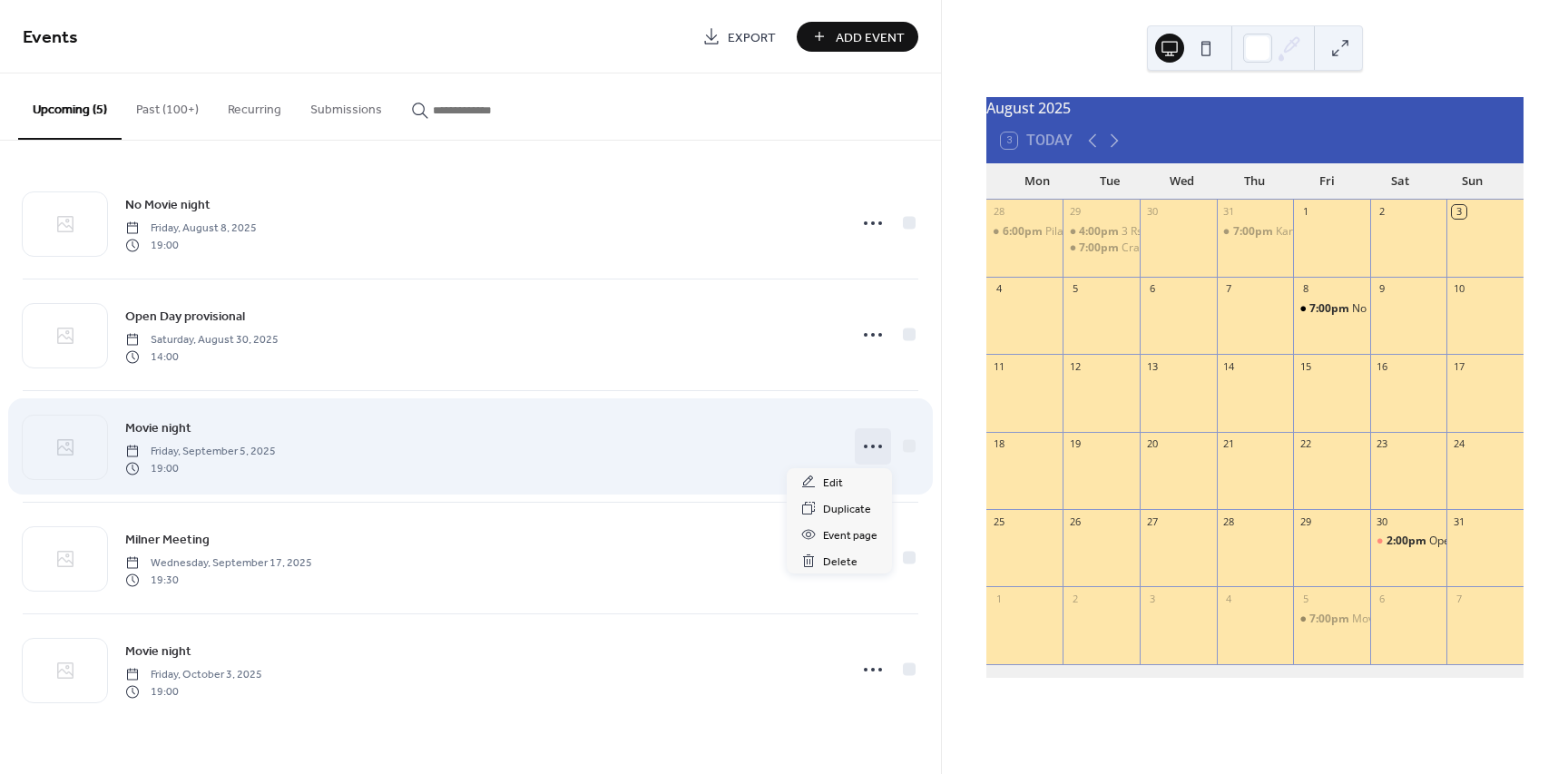 click 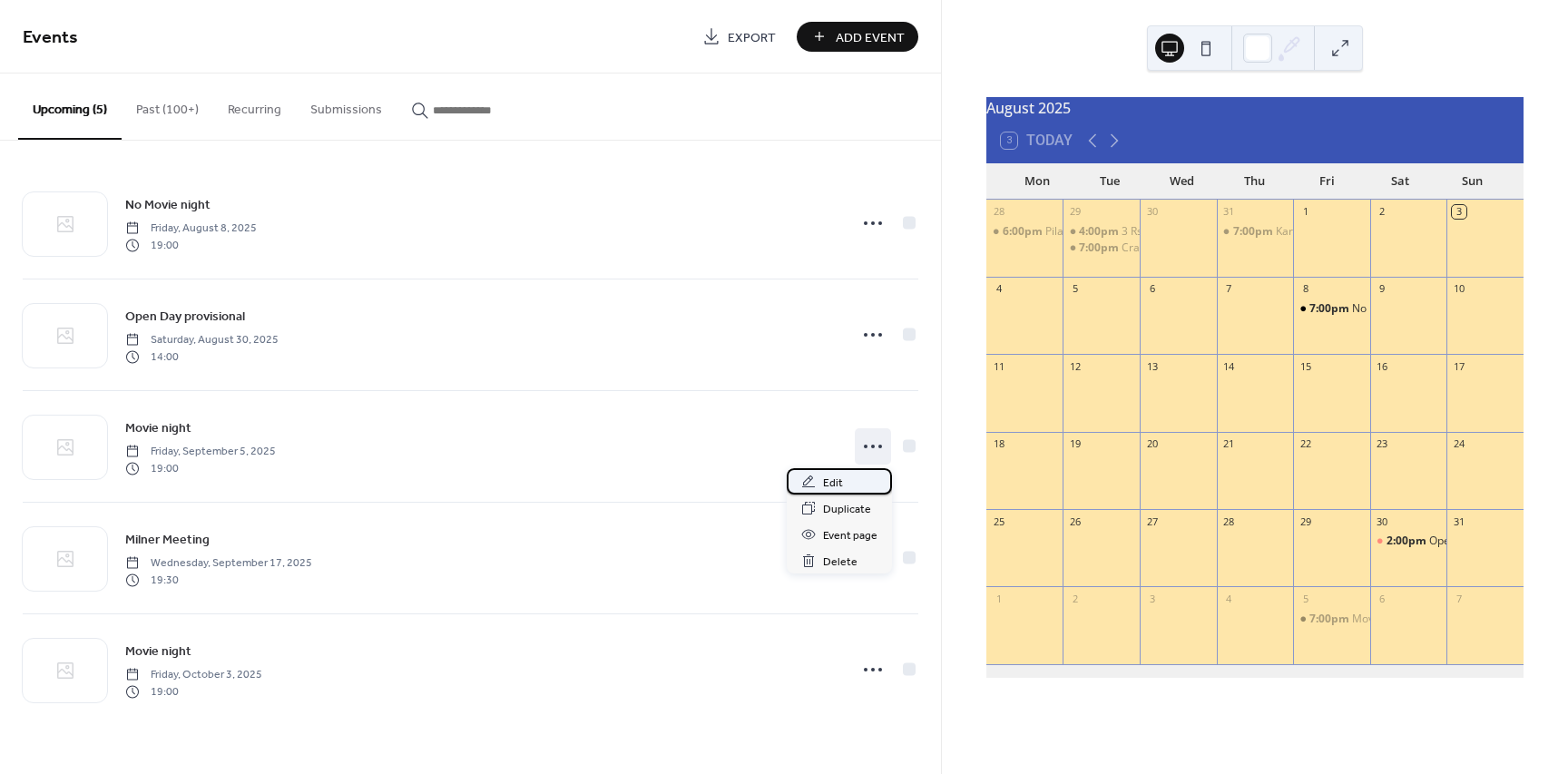click on "Edit" at bounding box center (833, 483) 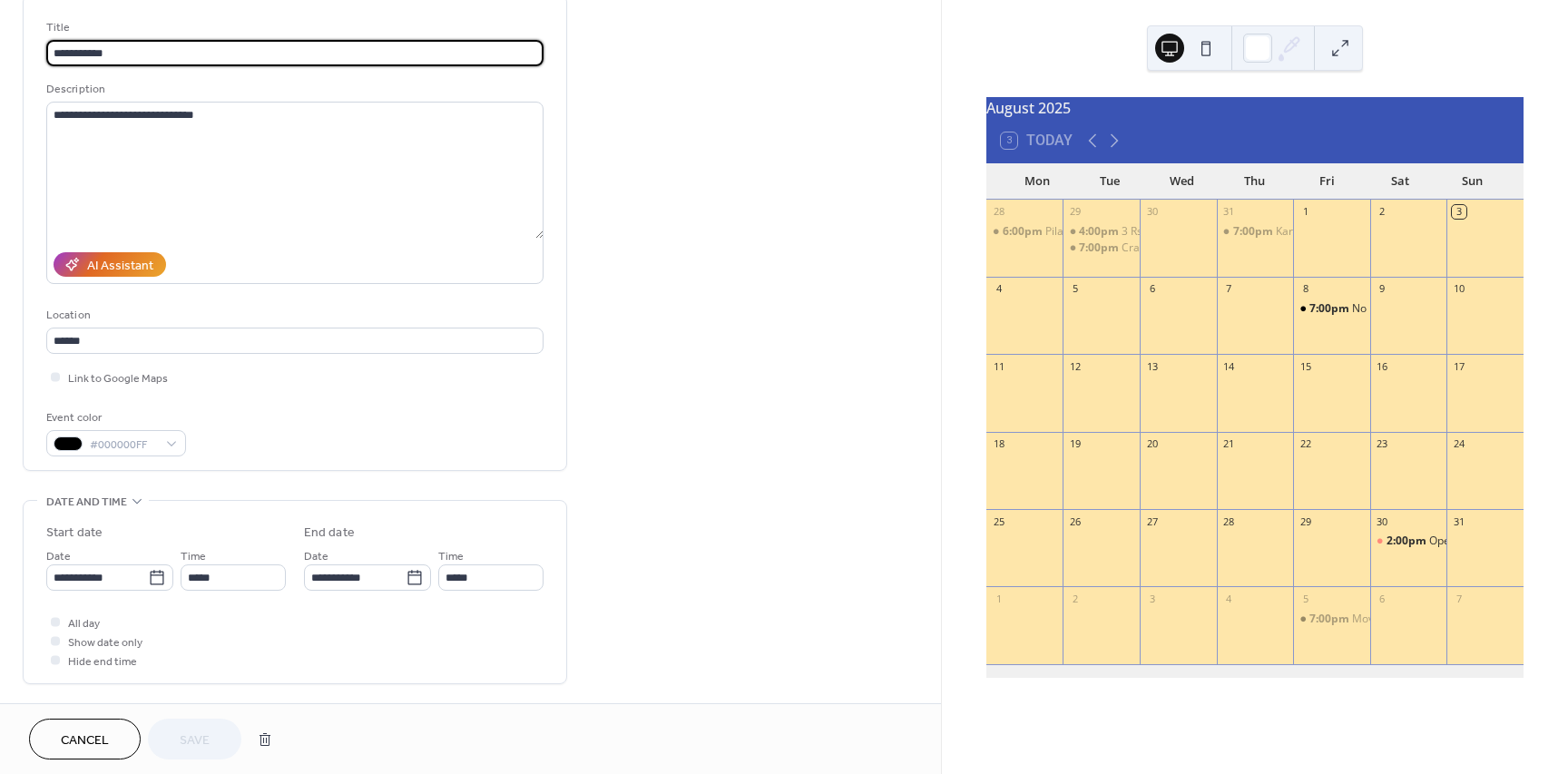 scroll, scrollTop: 109, scrollLeft: 0, axis: vertical 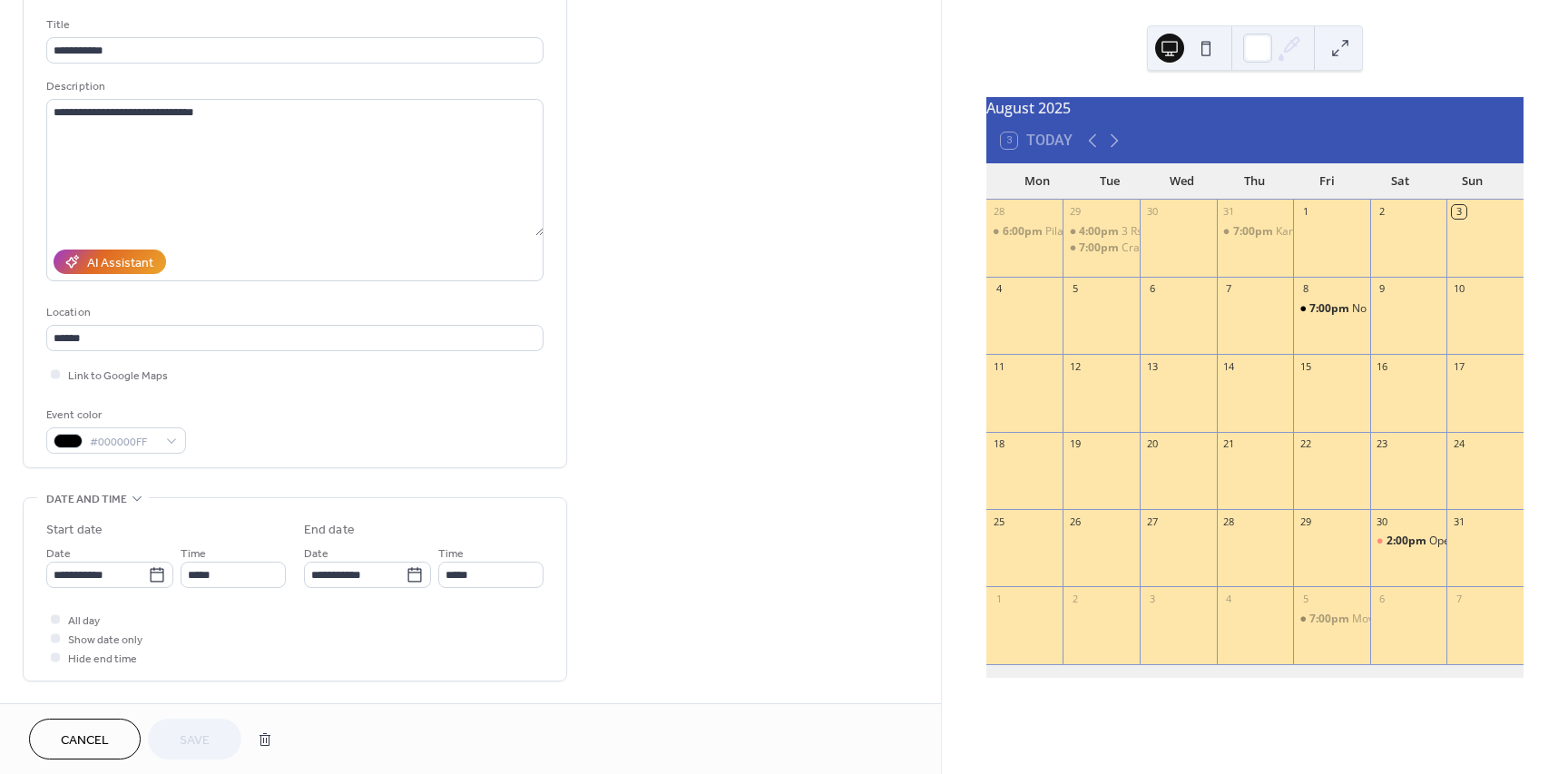 click on "Cancel" at bounding box center [84, 740] 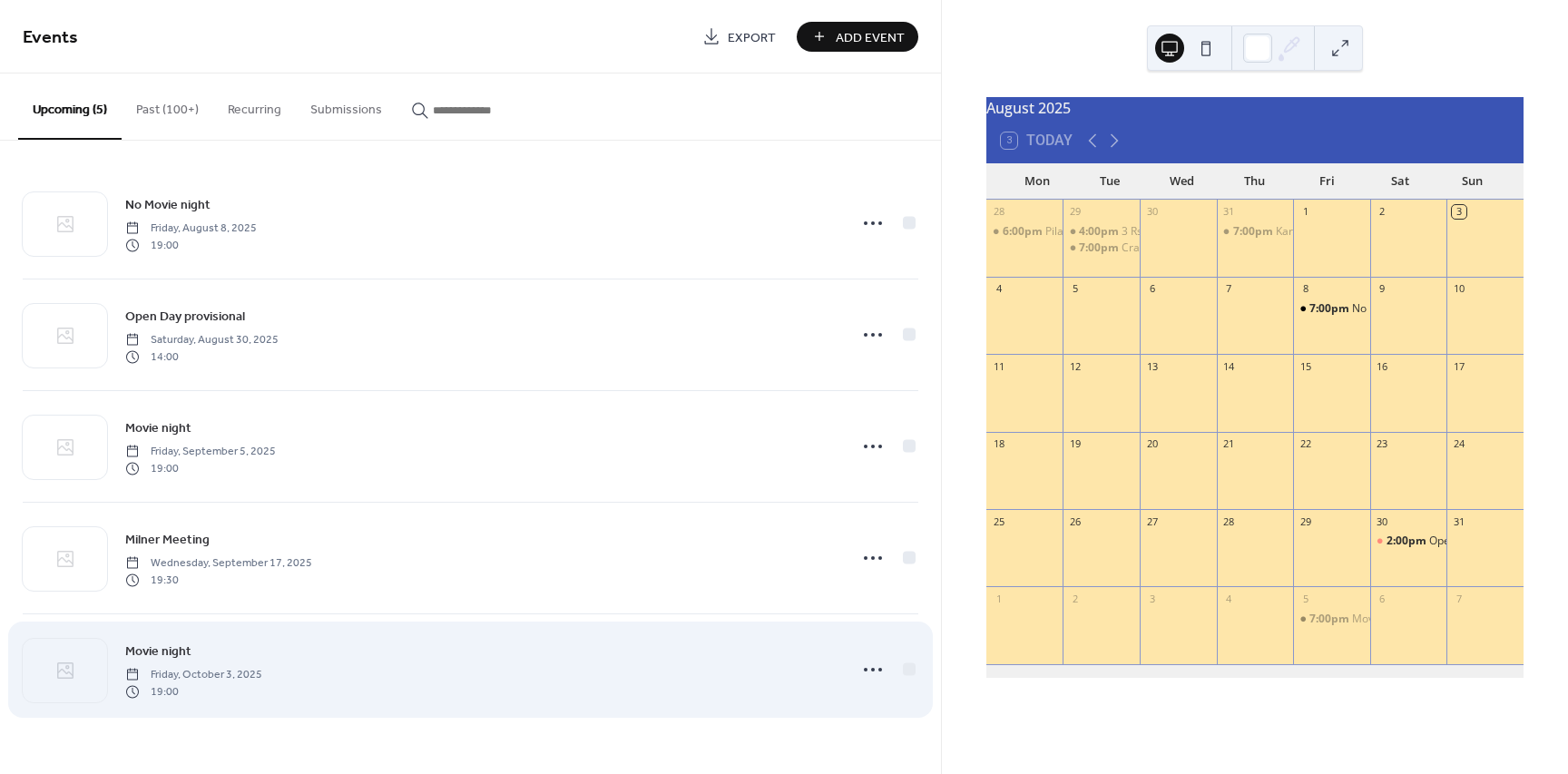 click on "Movie night [DATE] [TIME]" at bounding box center [480, 670] 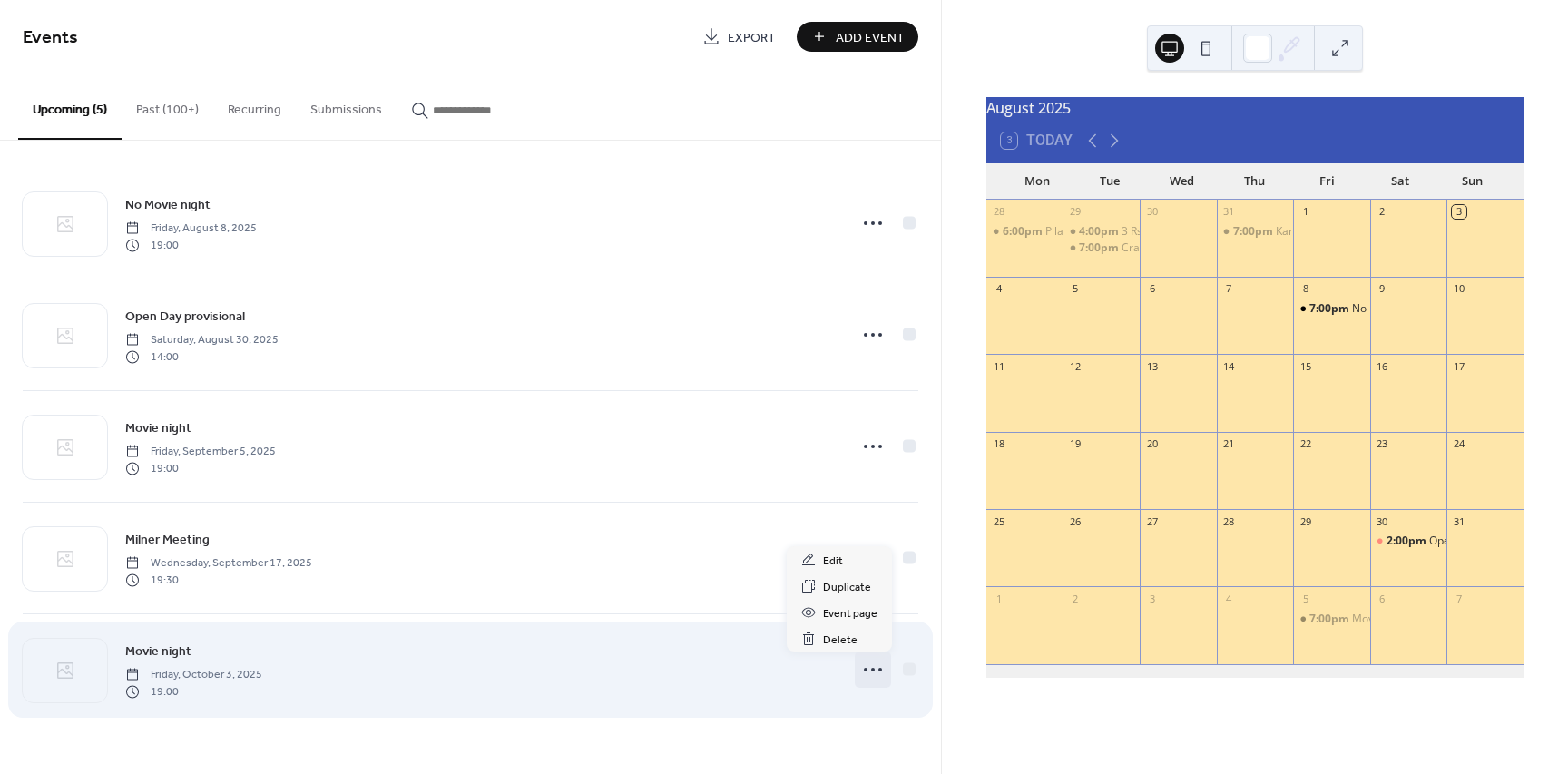 click 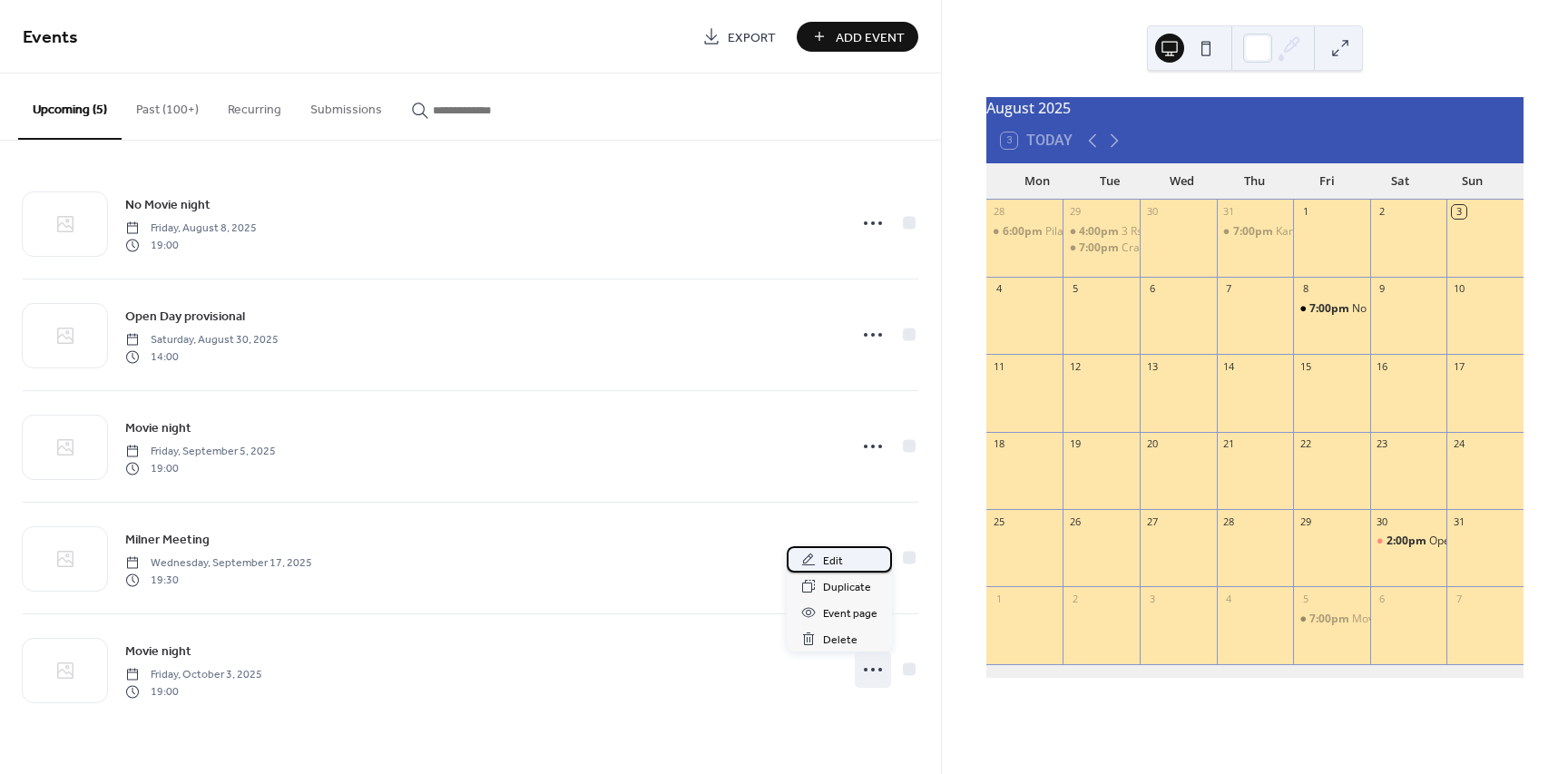 click on "Edit" at bounding box center [833, 561] 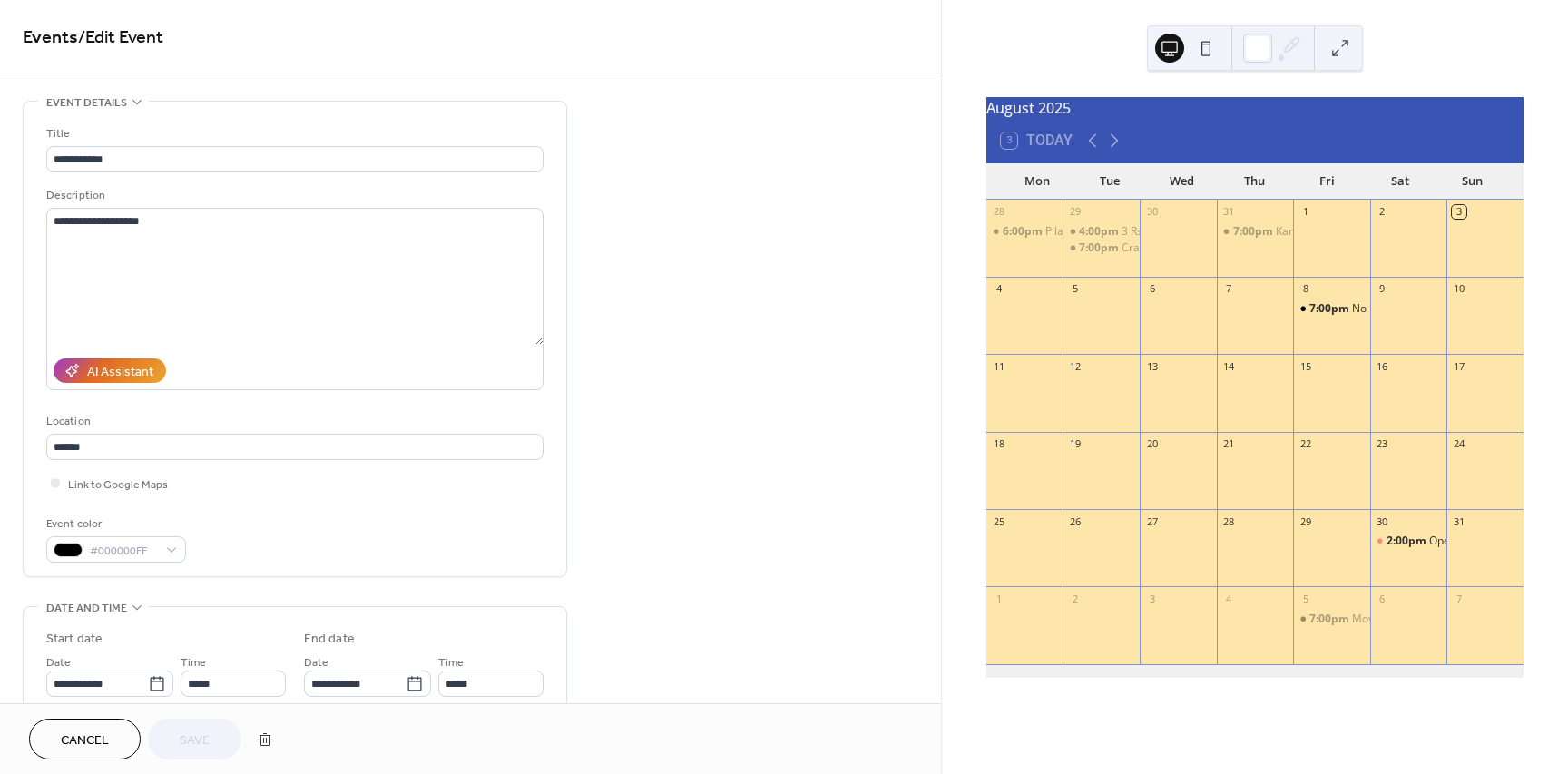 click on "Cancel" at bounding box center (84, 739) 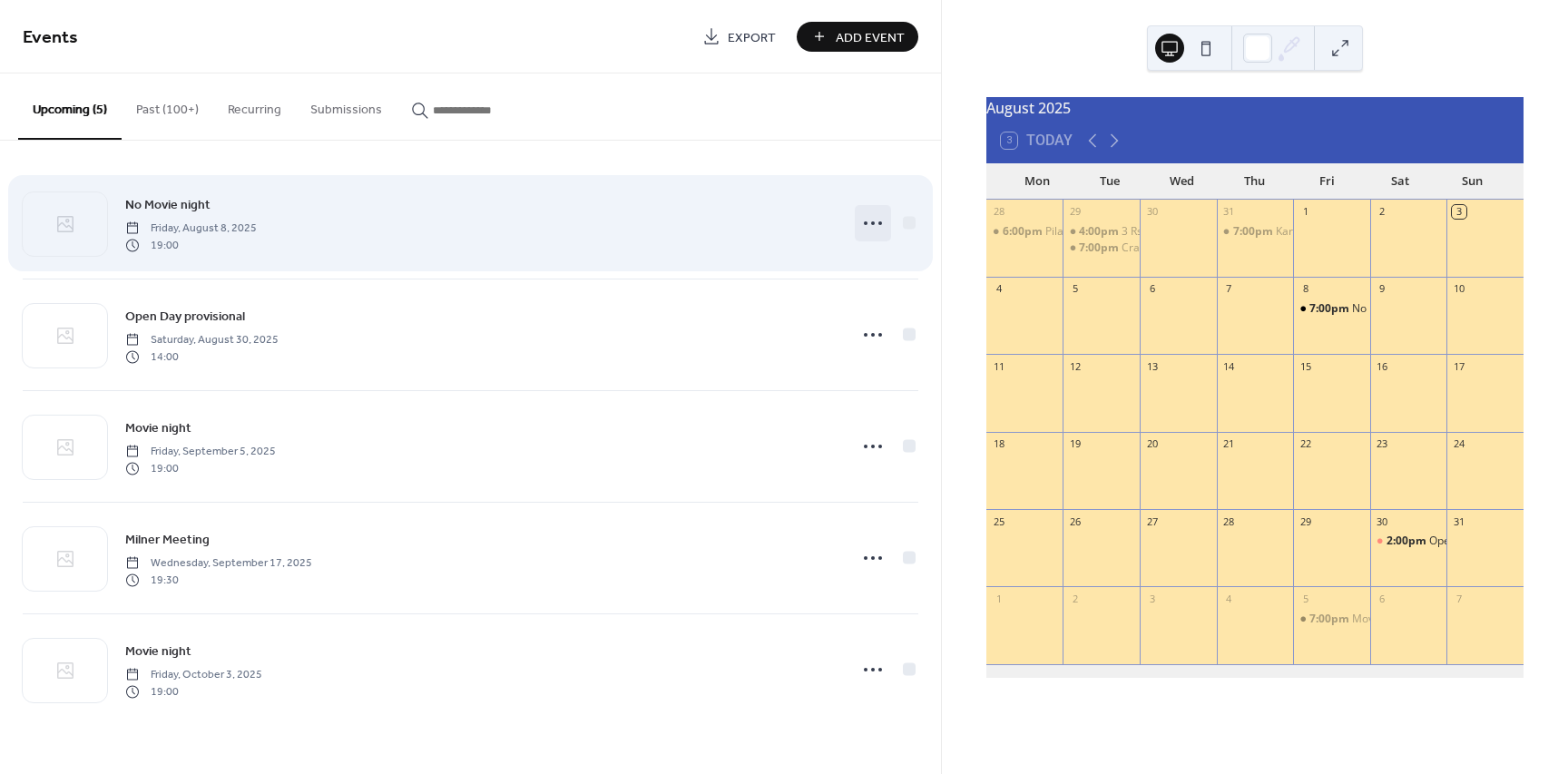 click 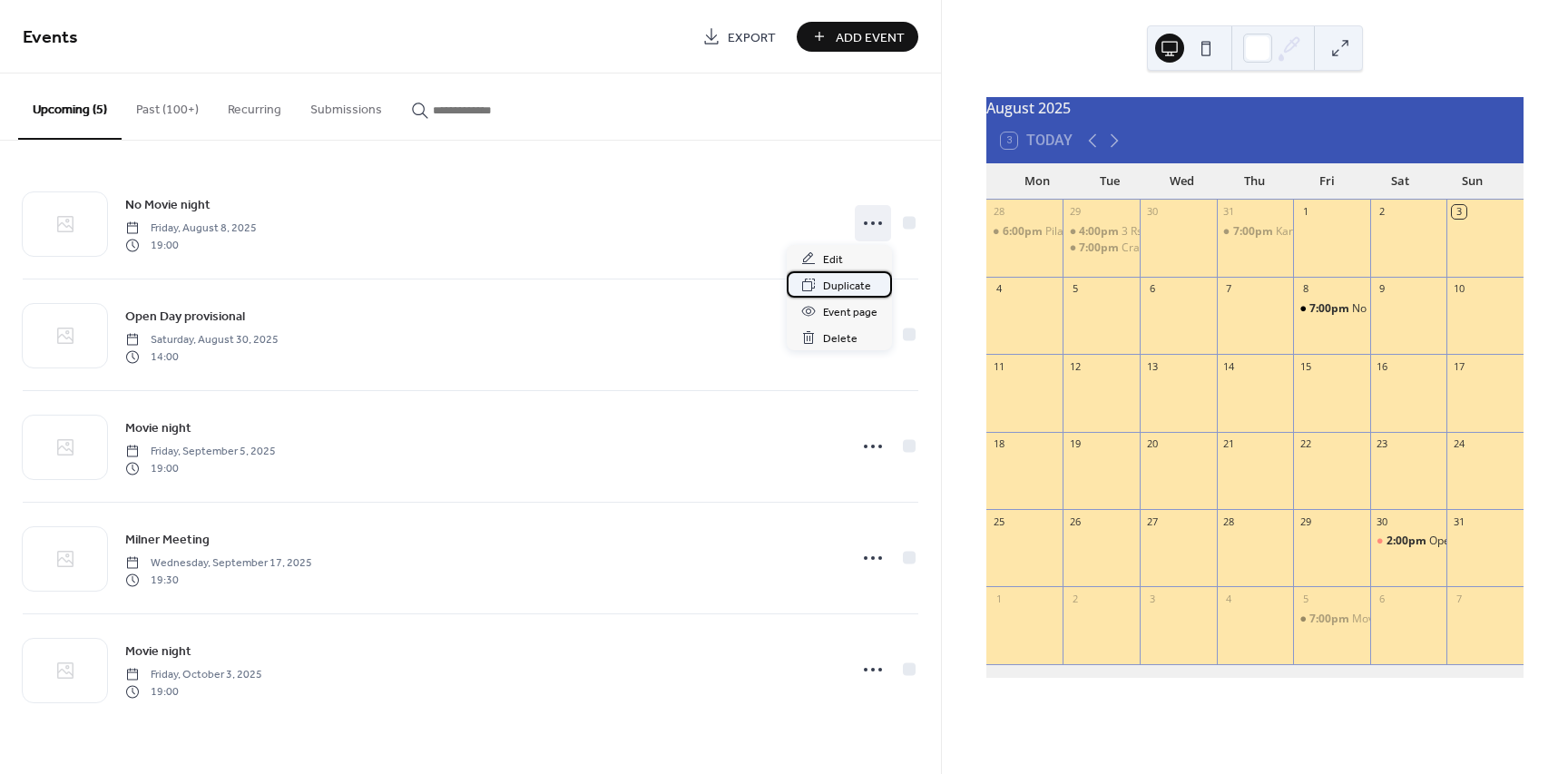 click on "Duplicate" at bounding box center (839, 284) 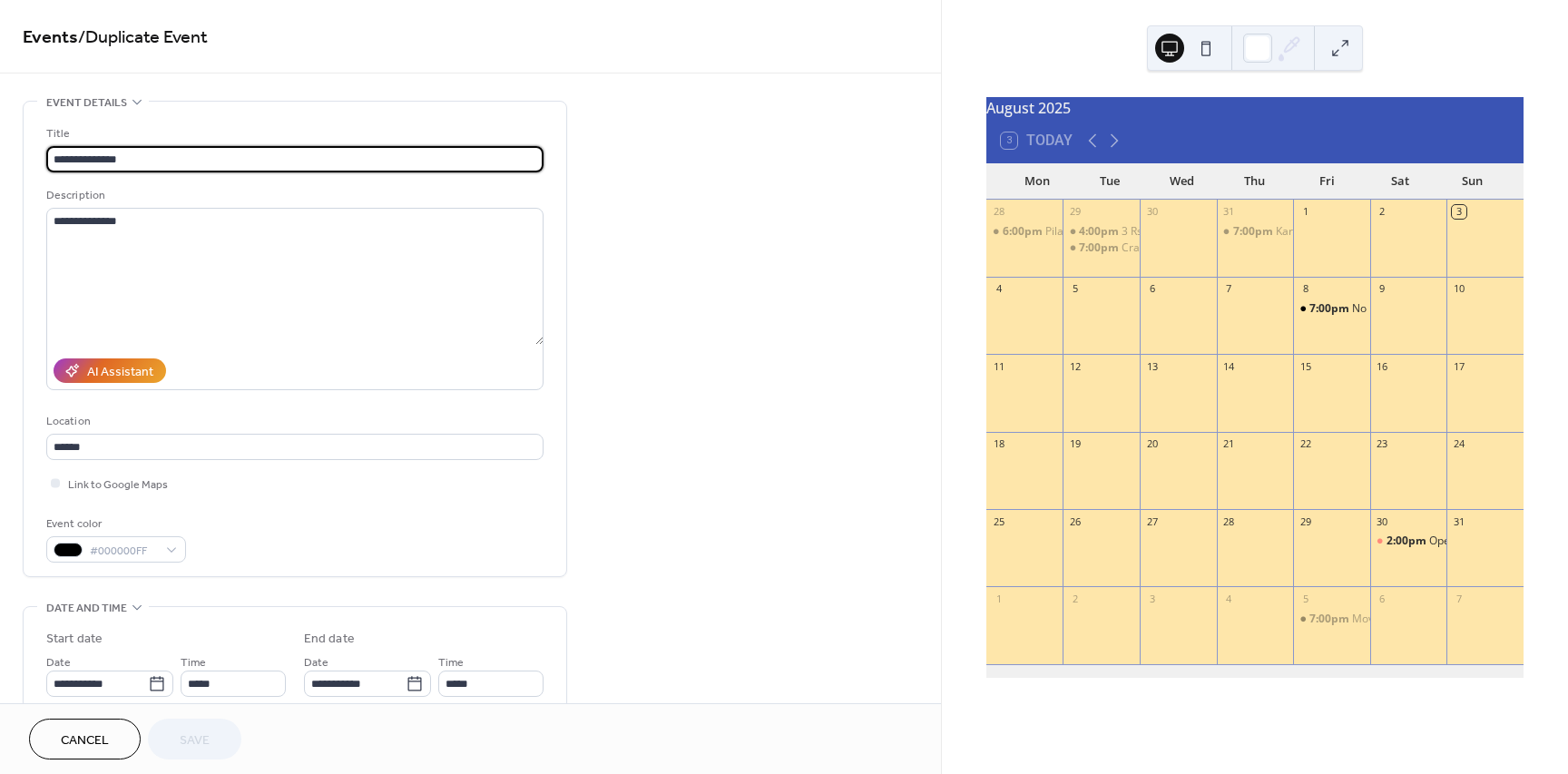 drag, startPoint x: 73, startPoint y: 158, endPoint x: 89, endPoint y: 149, distance: 18.35756 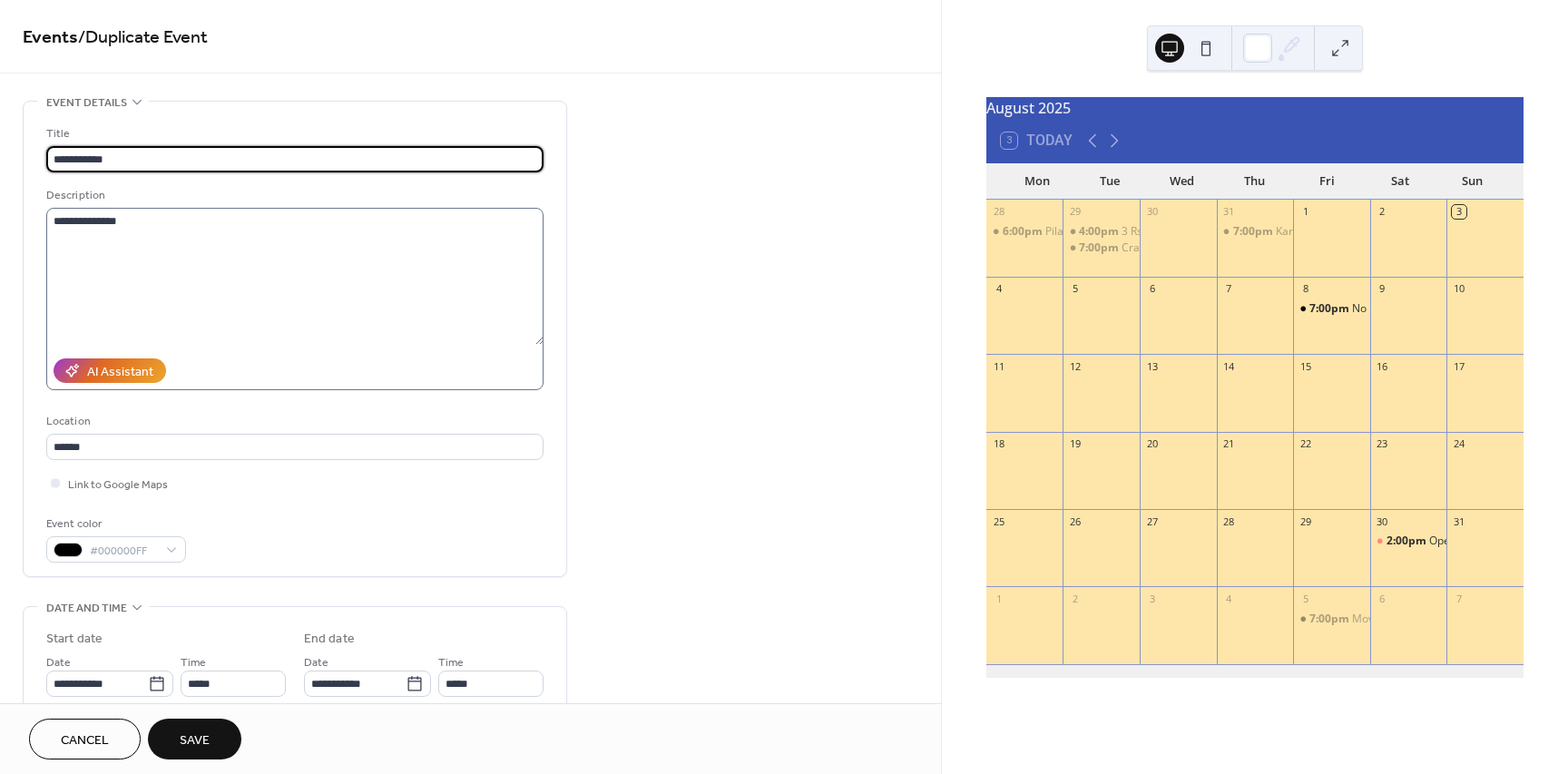 type on "**********" 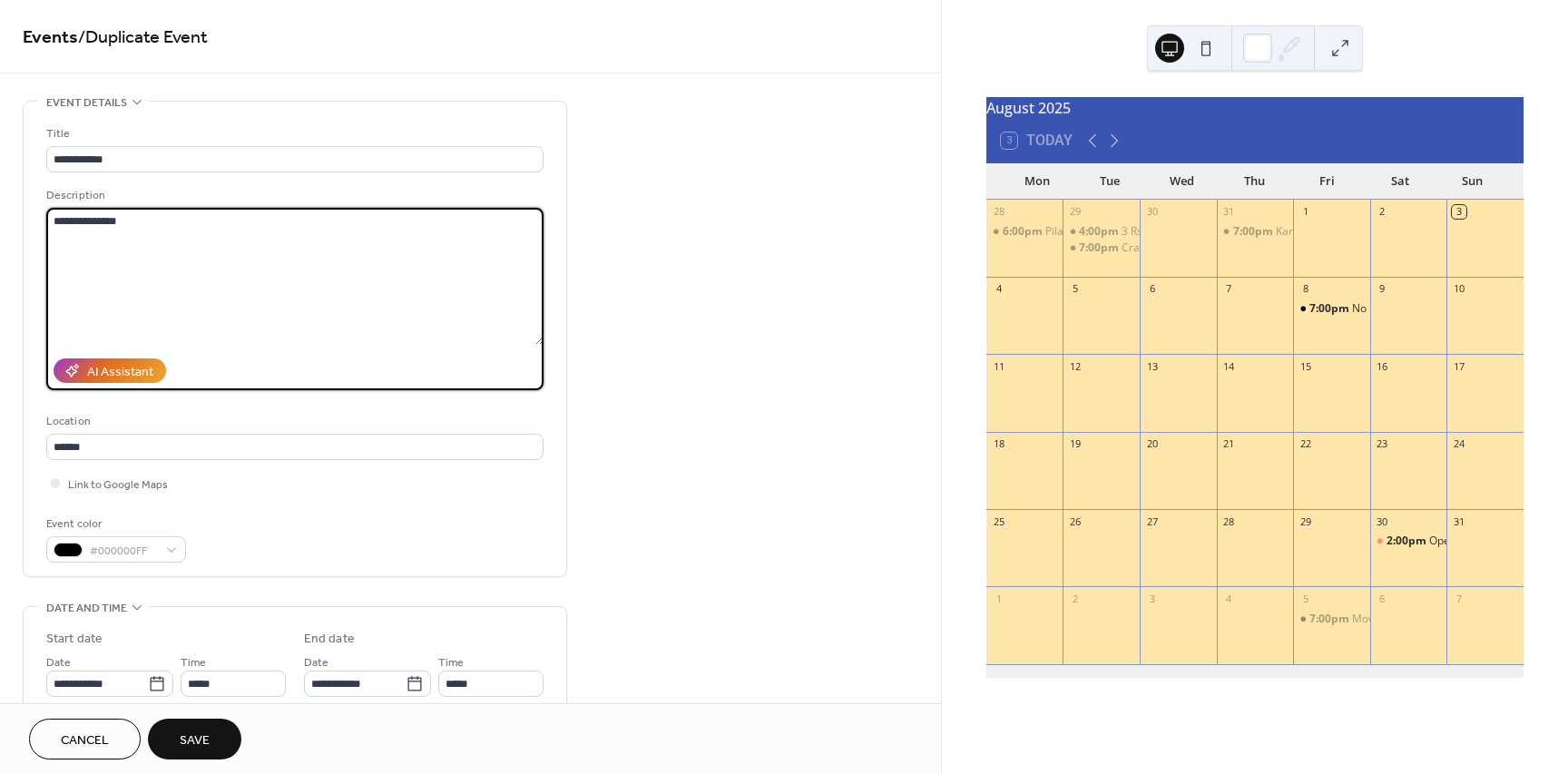 click on "**********" at bounding box center [295, 276] 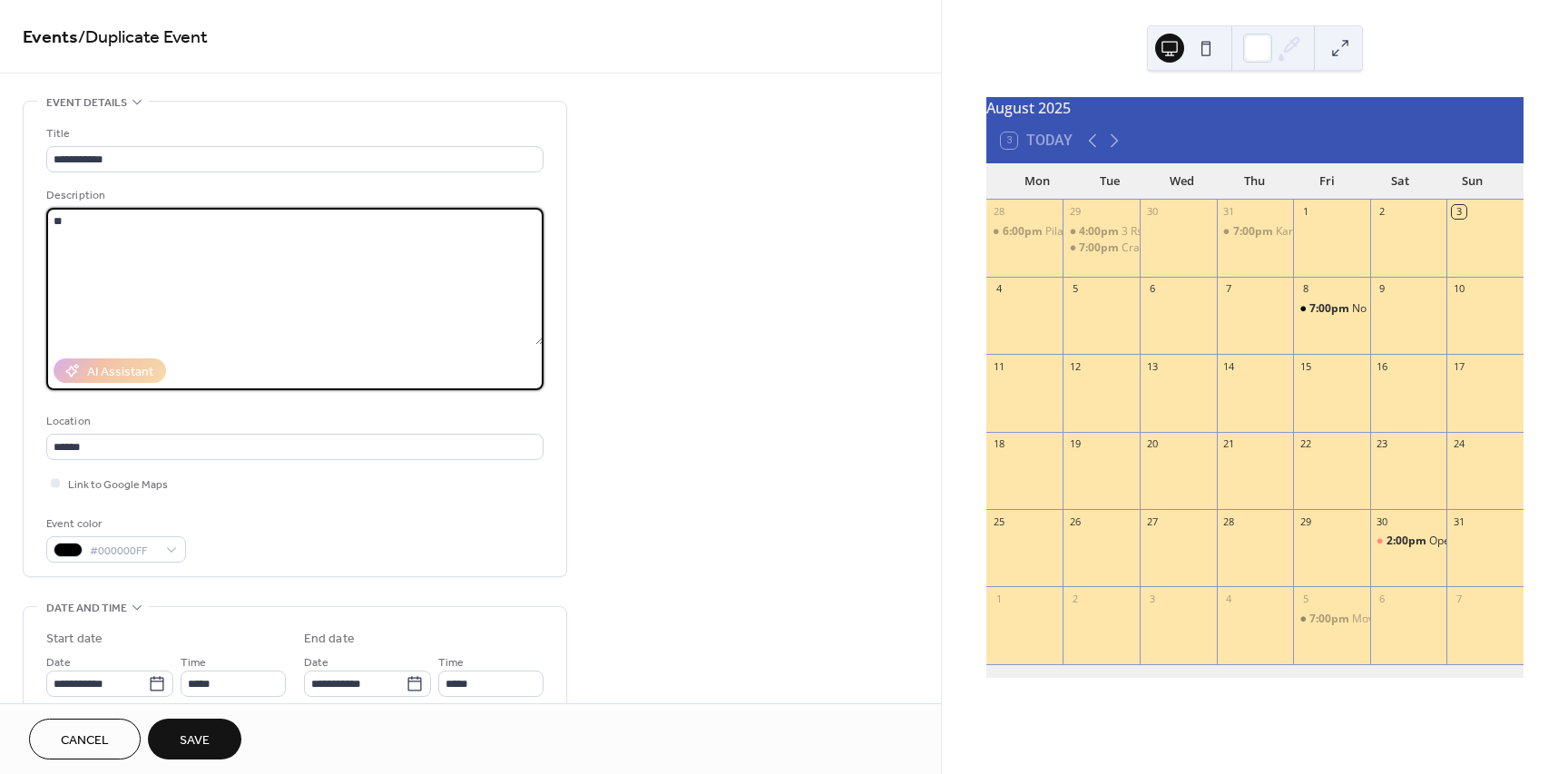type on "*" 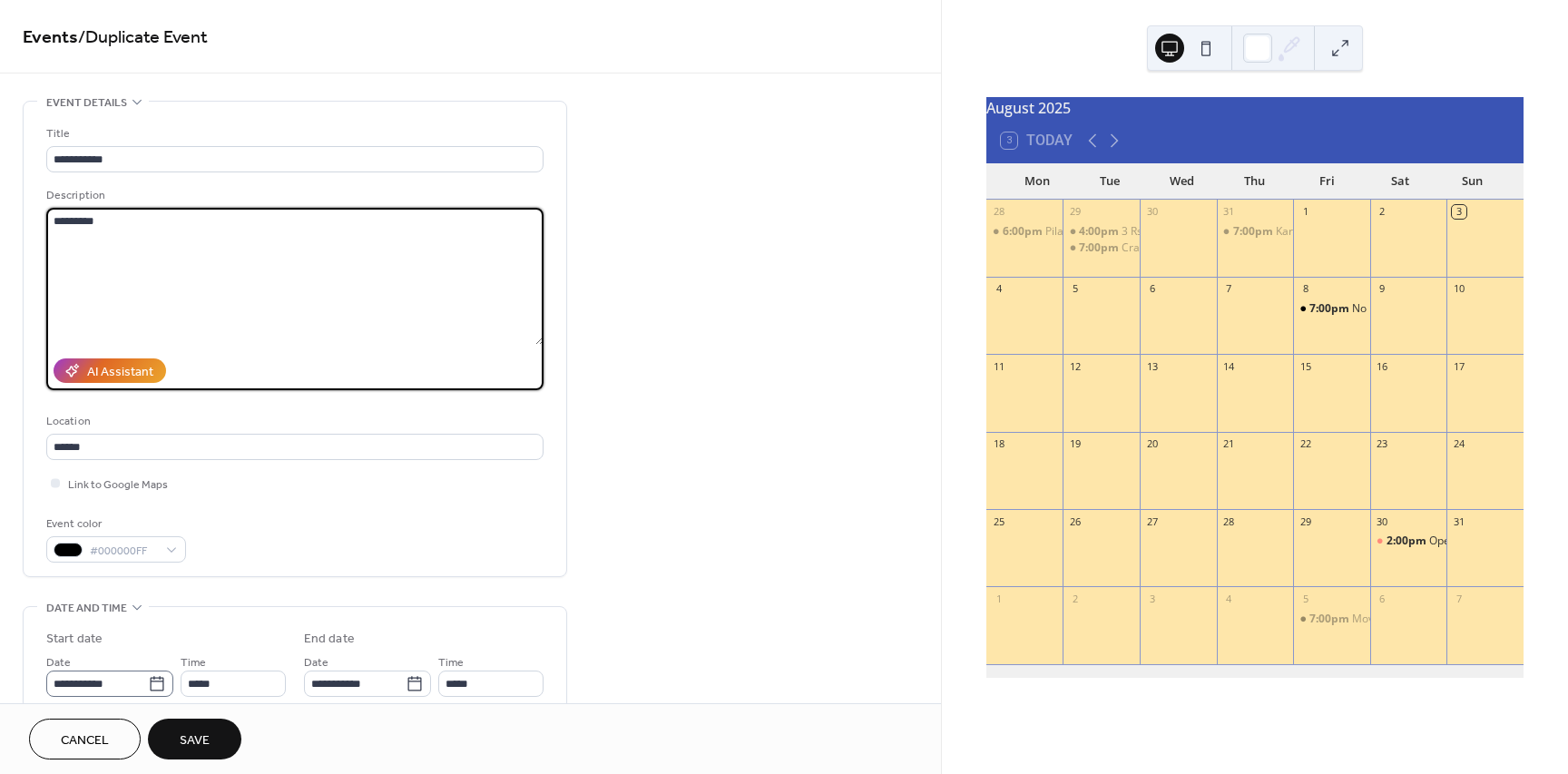 type on "*********" 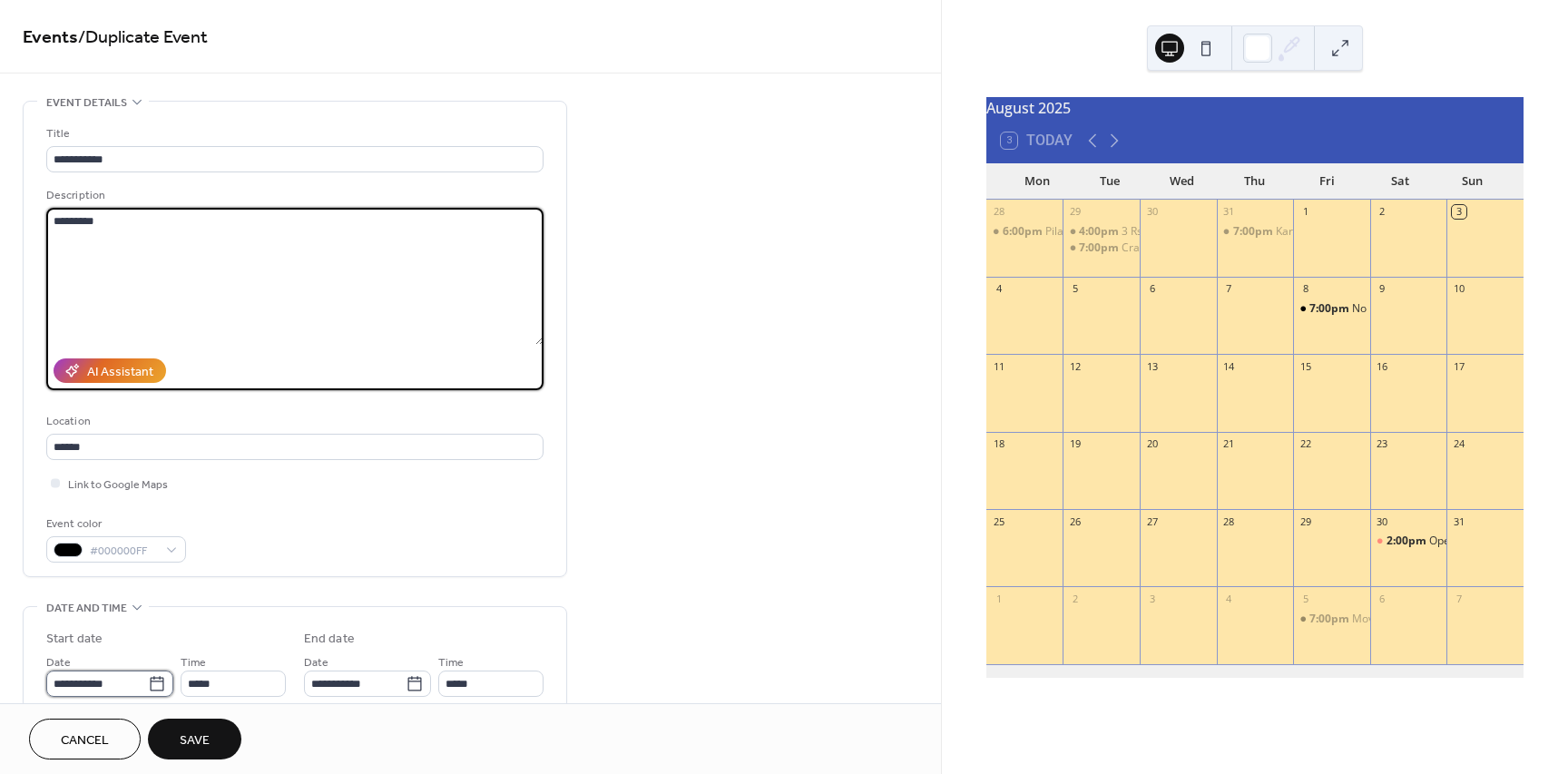 click on "**********" at bounding box center [97, 683] 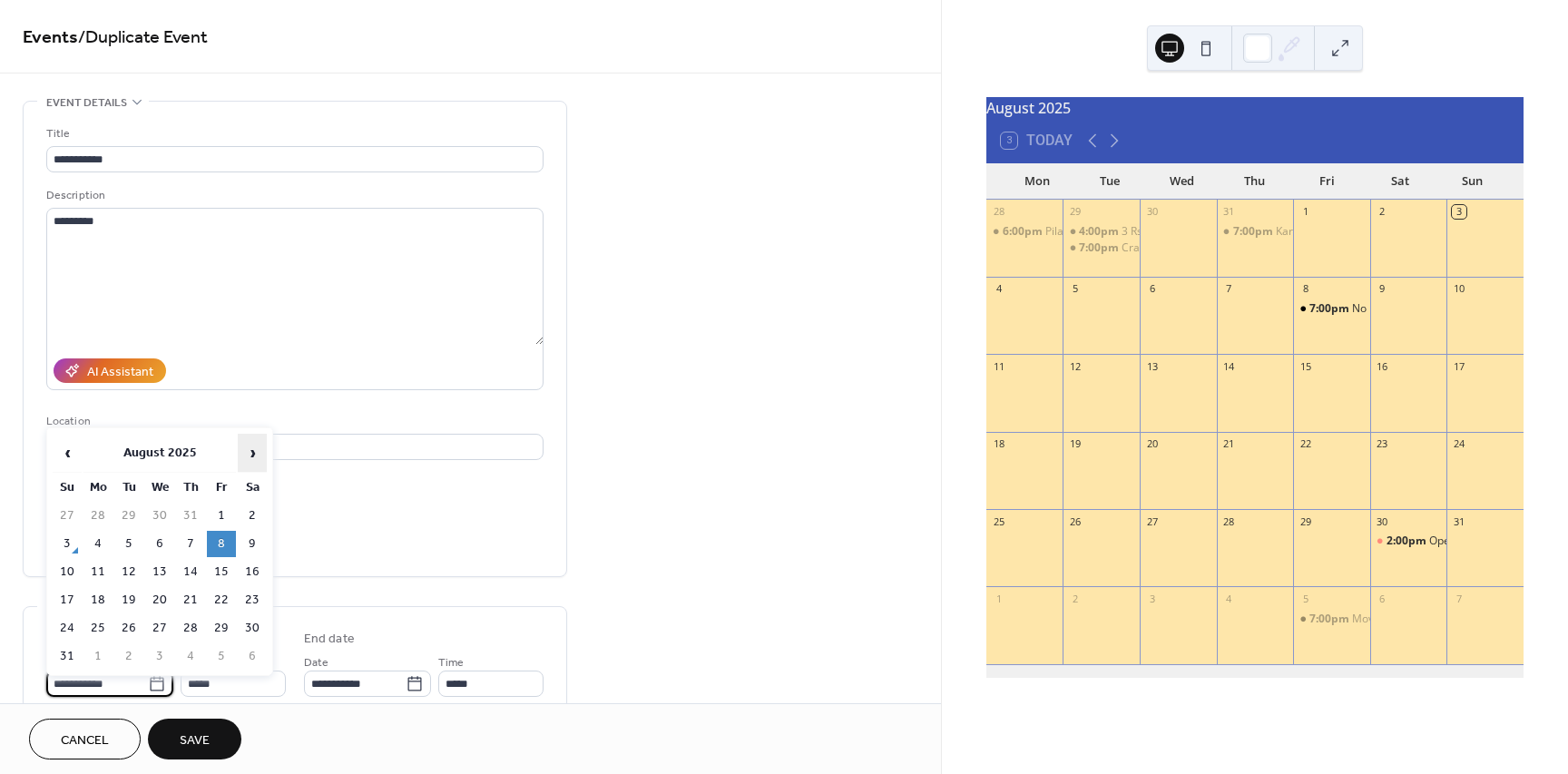 click on "›" at bounding box center (252, 453) 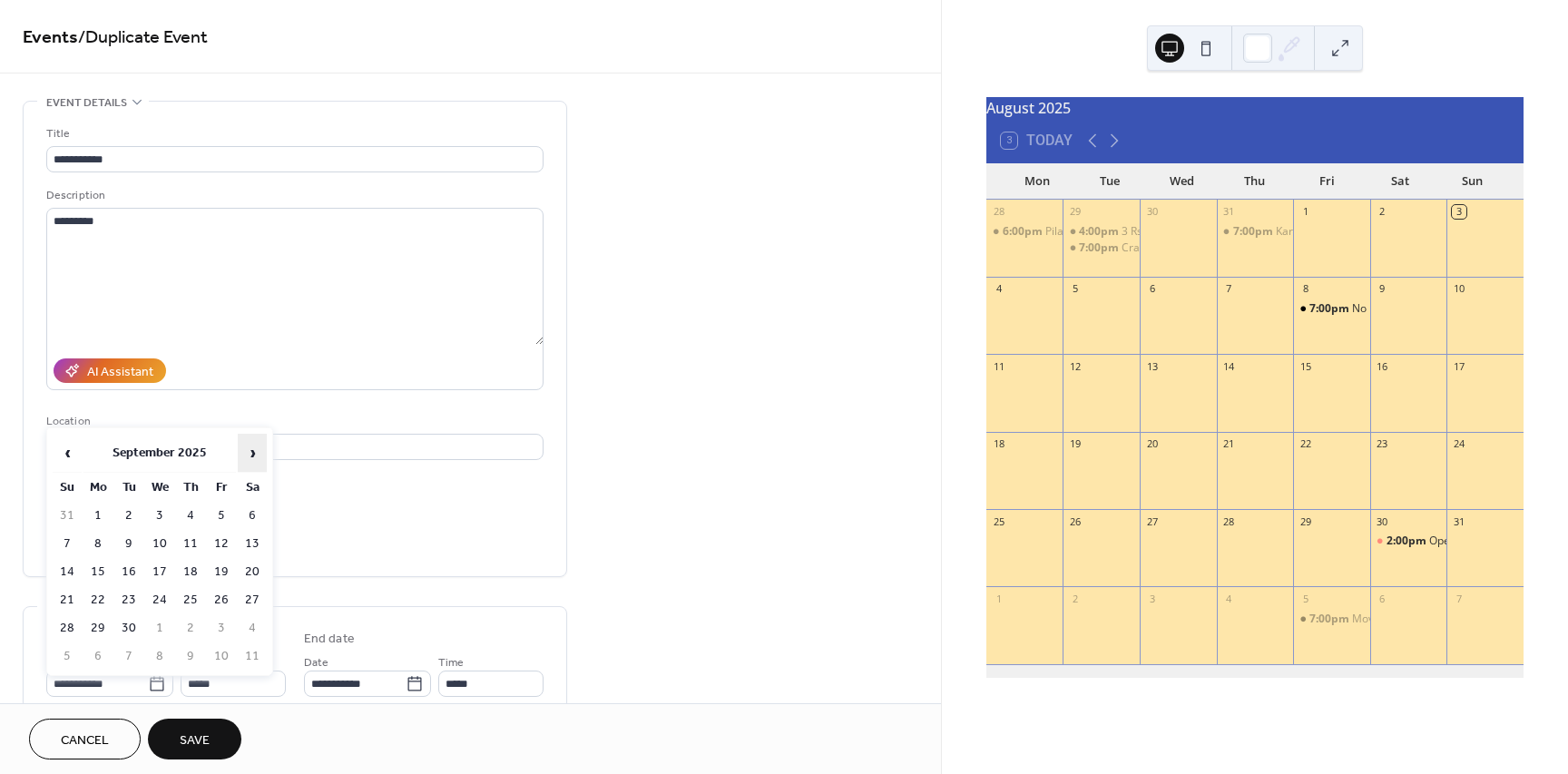 click on "›" at bounding box center [252, 453] 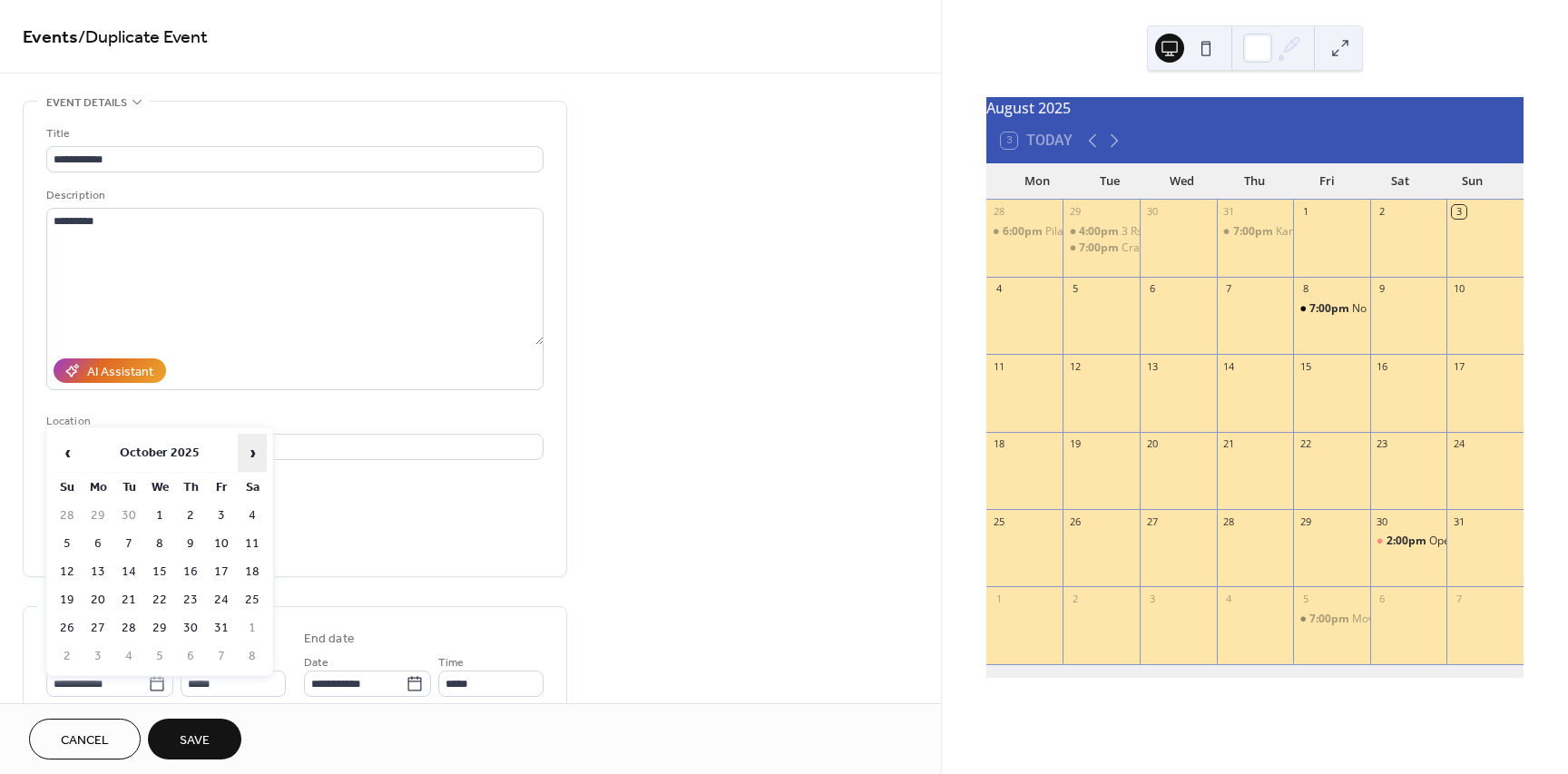 click on "›" at bounding box center (252, 453) 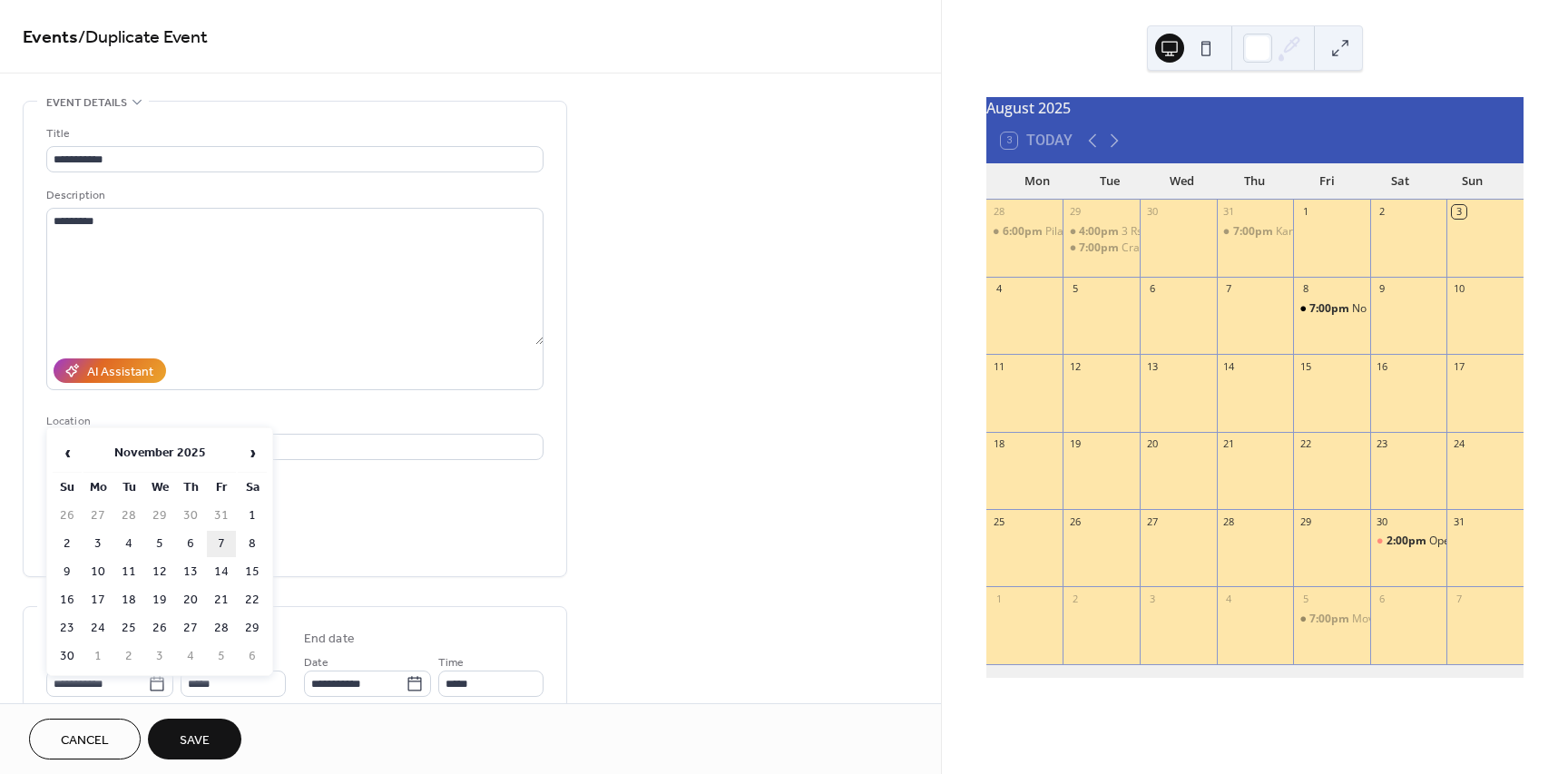 click on "7" at bounding box center (221, 544) 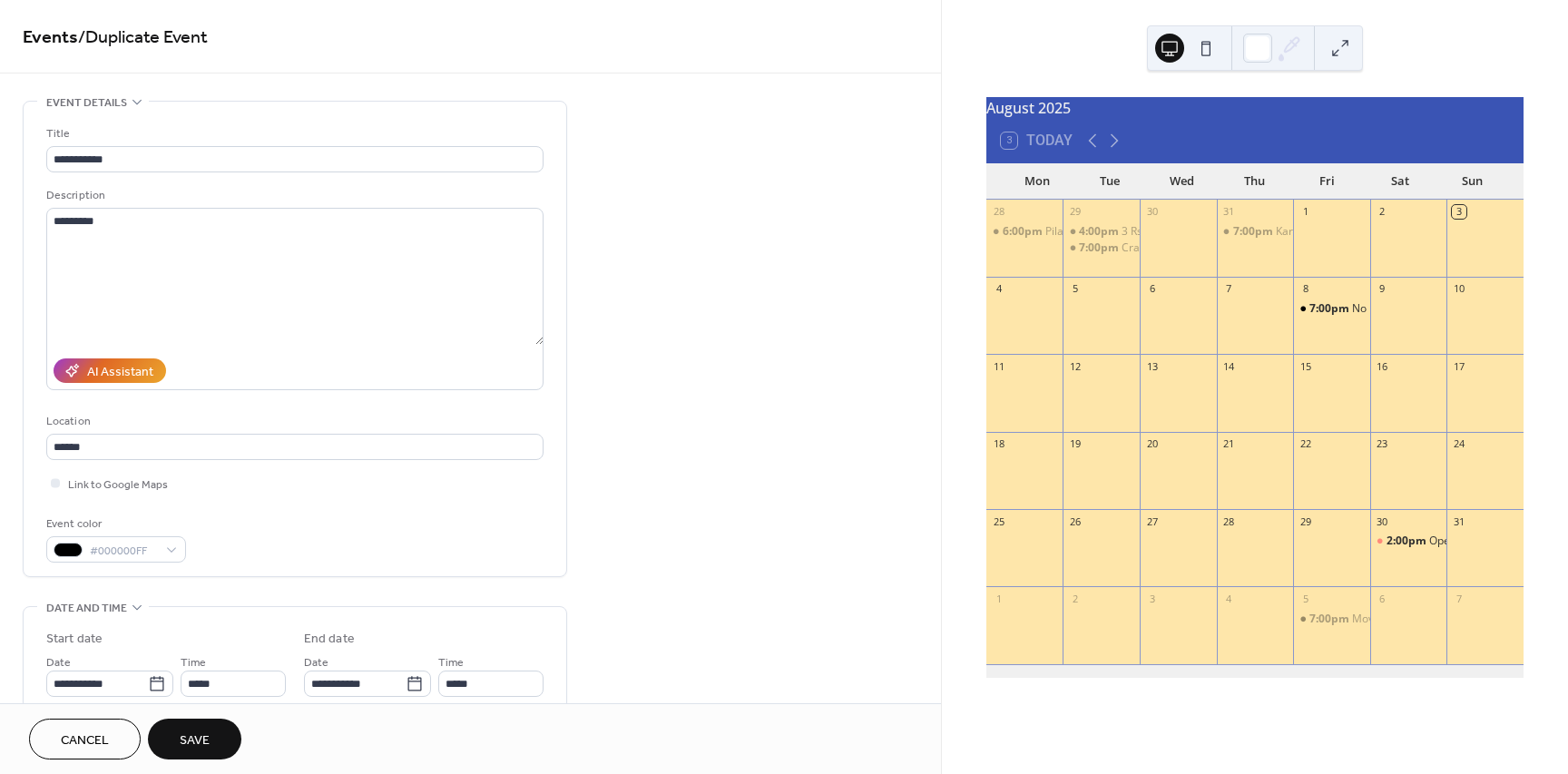 click on "Save" at bounding box center (194, 739) 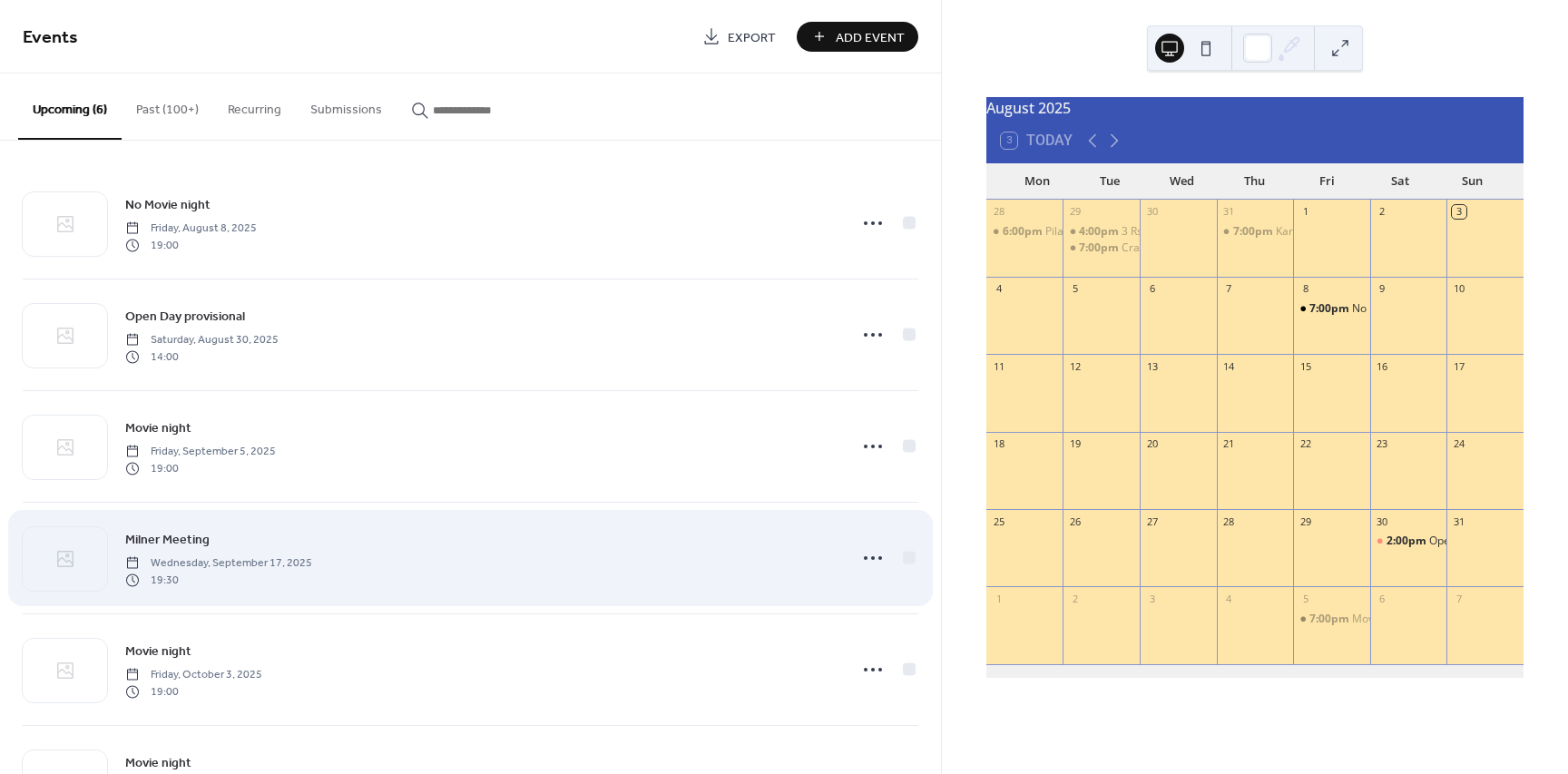 scroll, scrollTop: 90, scrollLeft: 0, axis: vertical 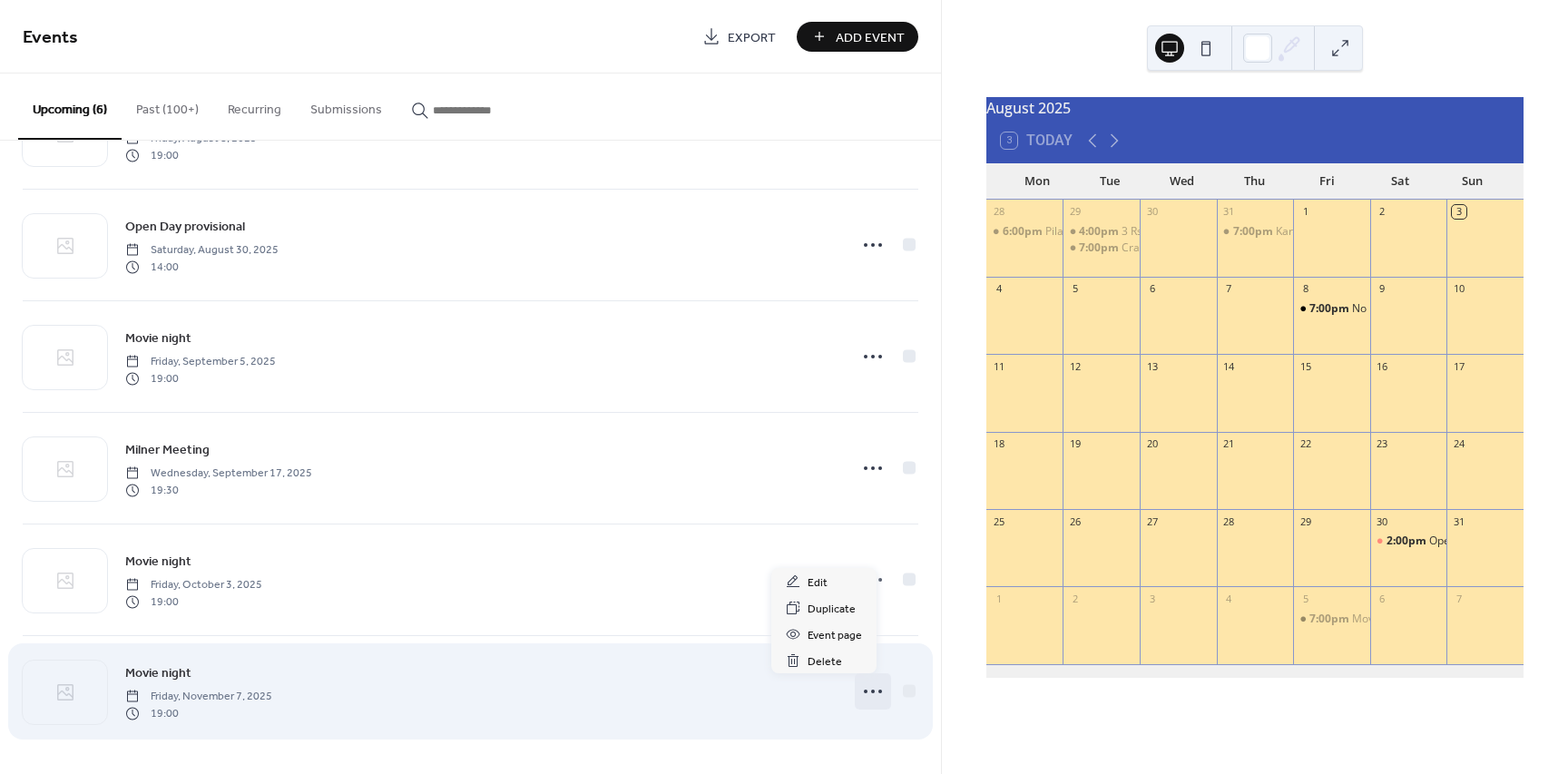 click 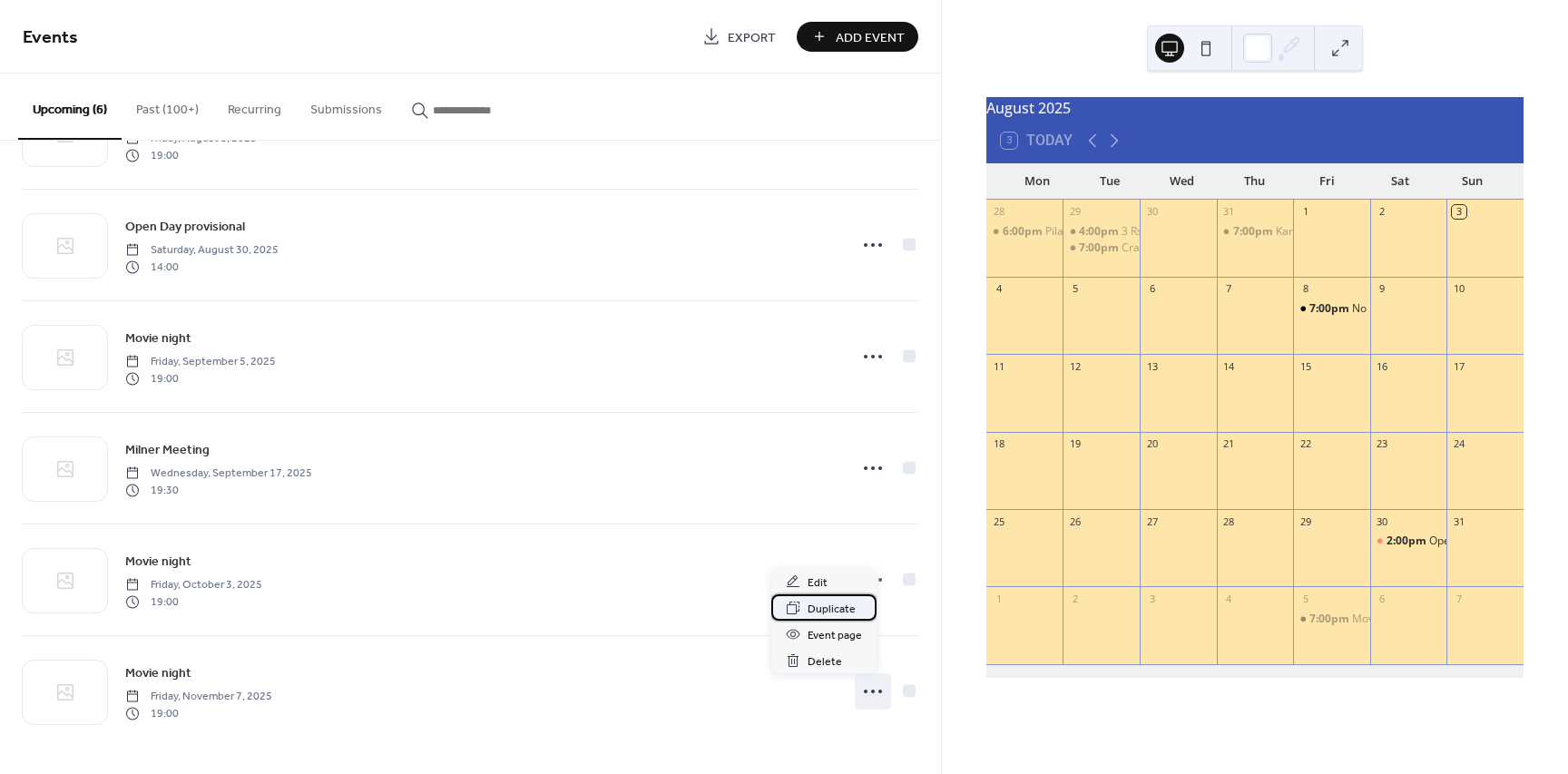 click on "Duplicate" at bounding box center [831, 609] 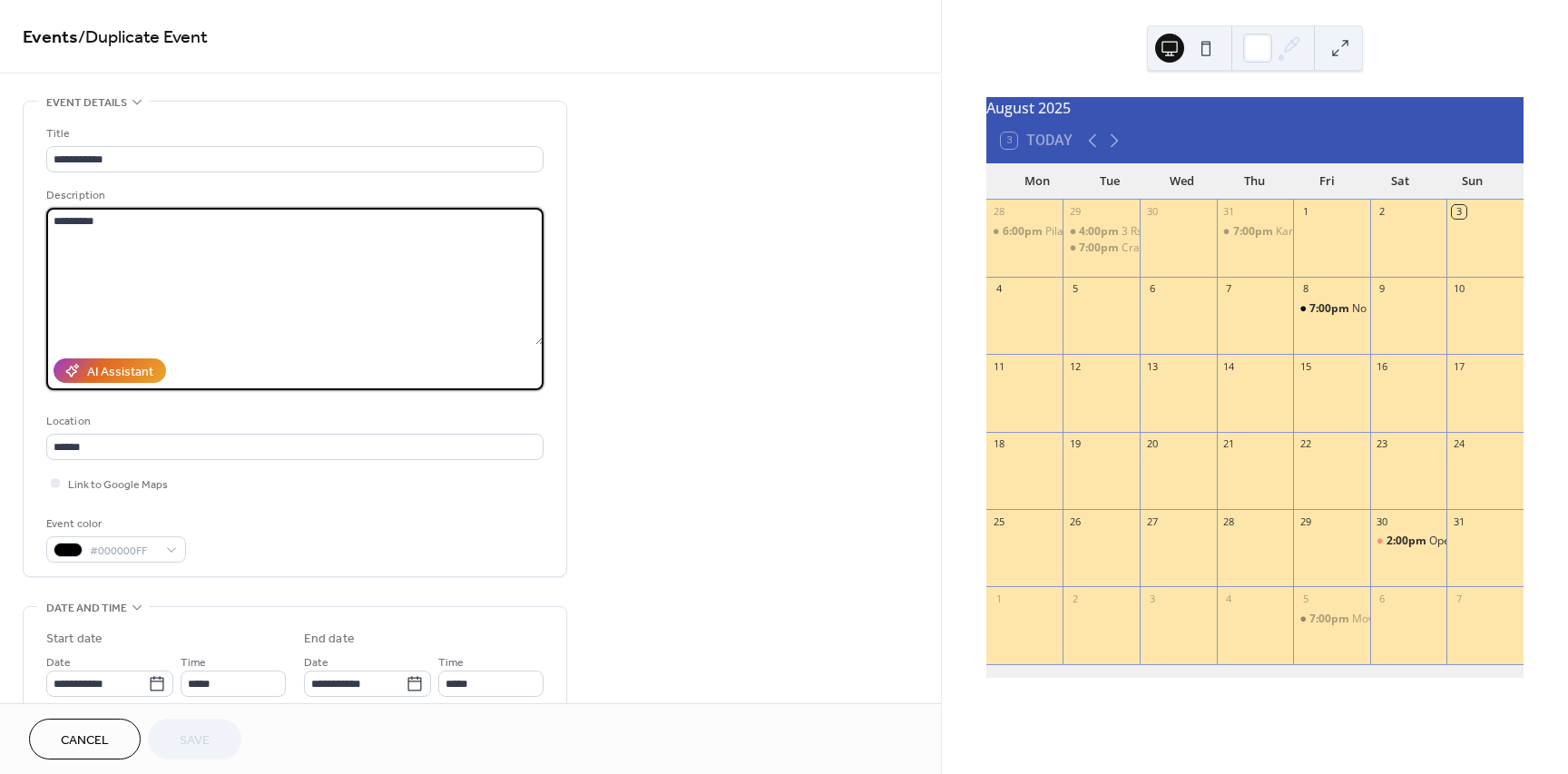 click on "*********" at bounding box center (295, 276) 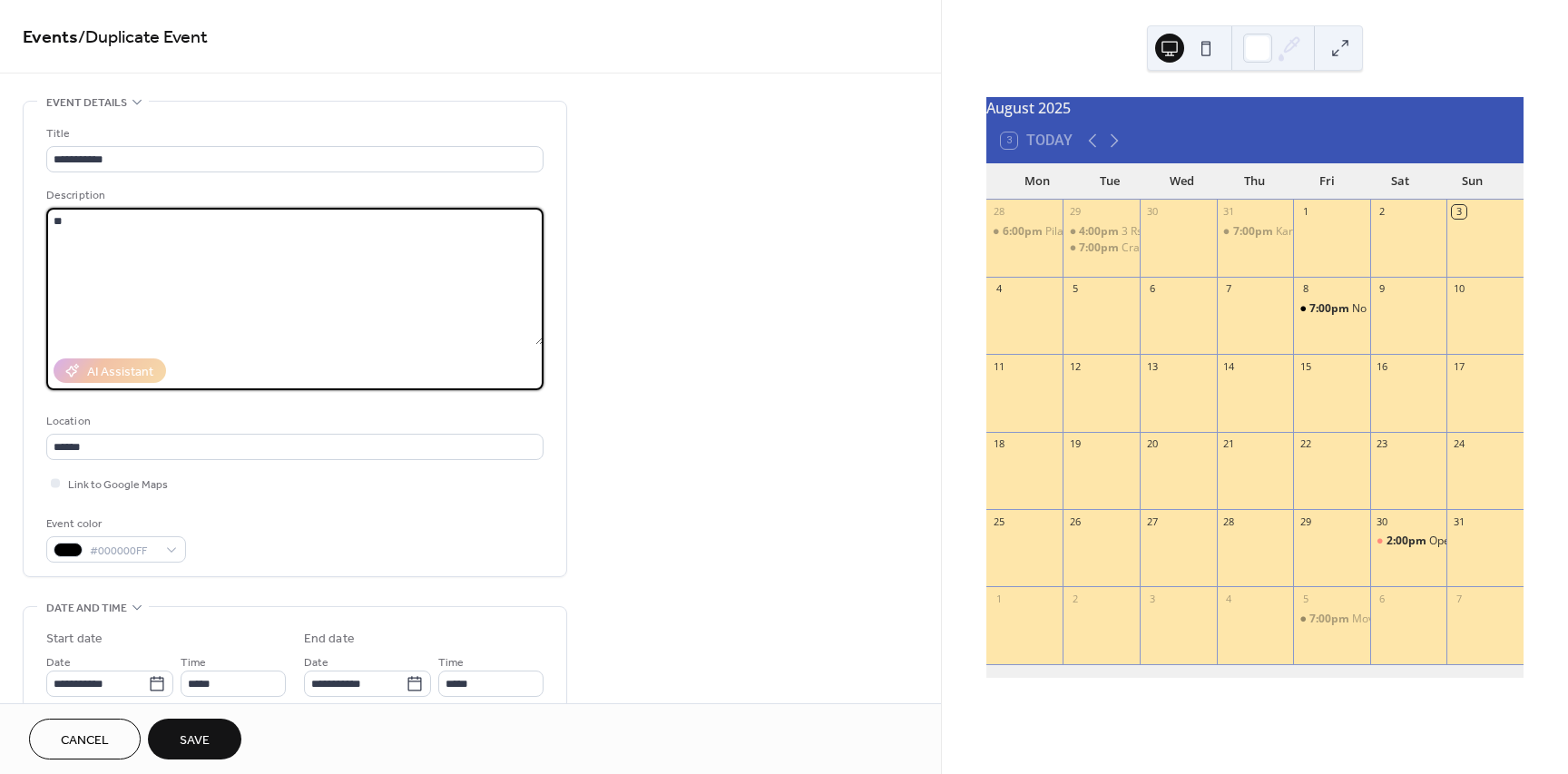 type on "*" 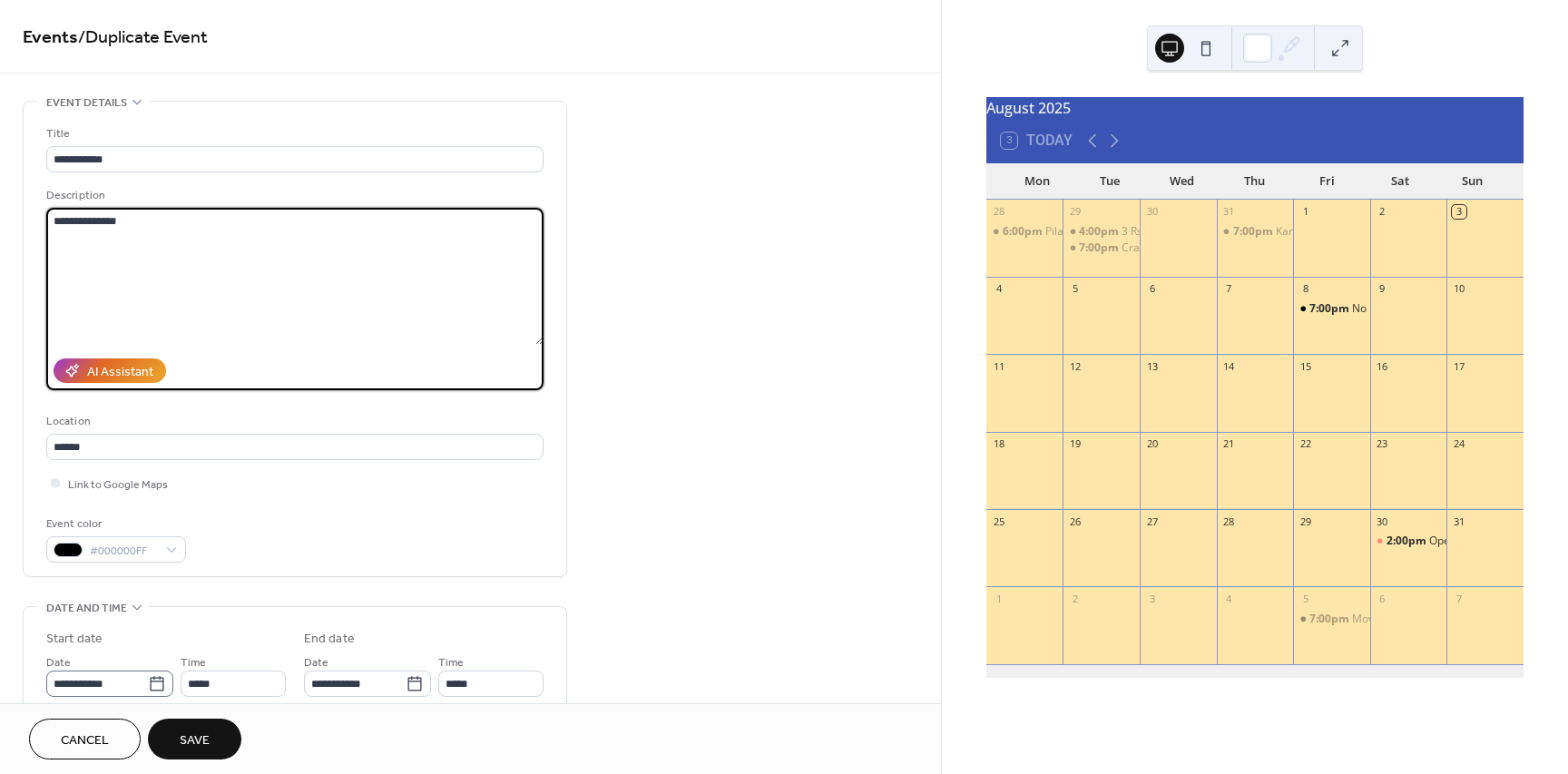 type on "**********" 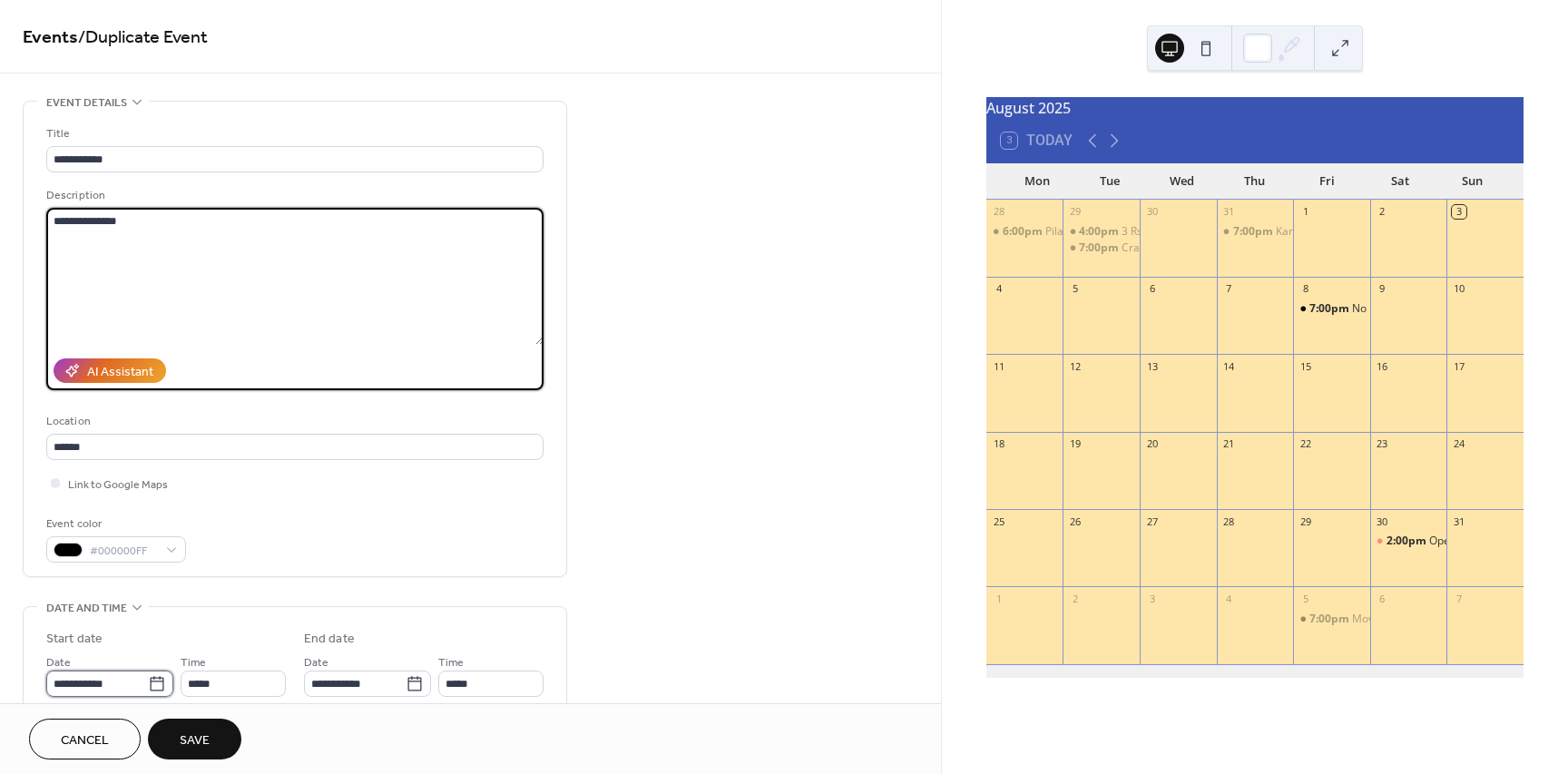 click on "**********" at bounding box center [97, 683] 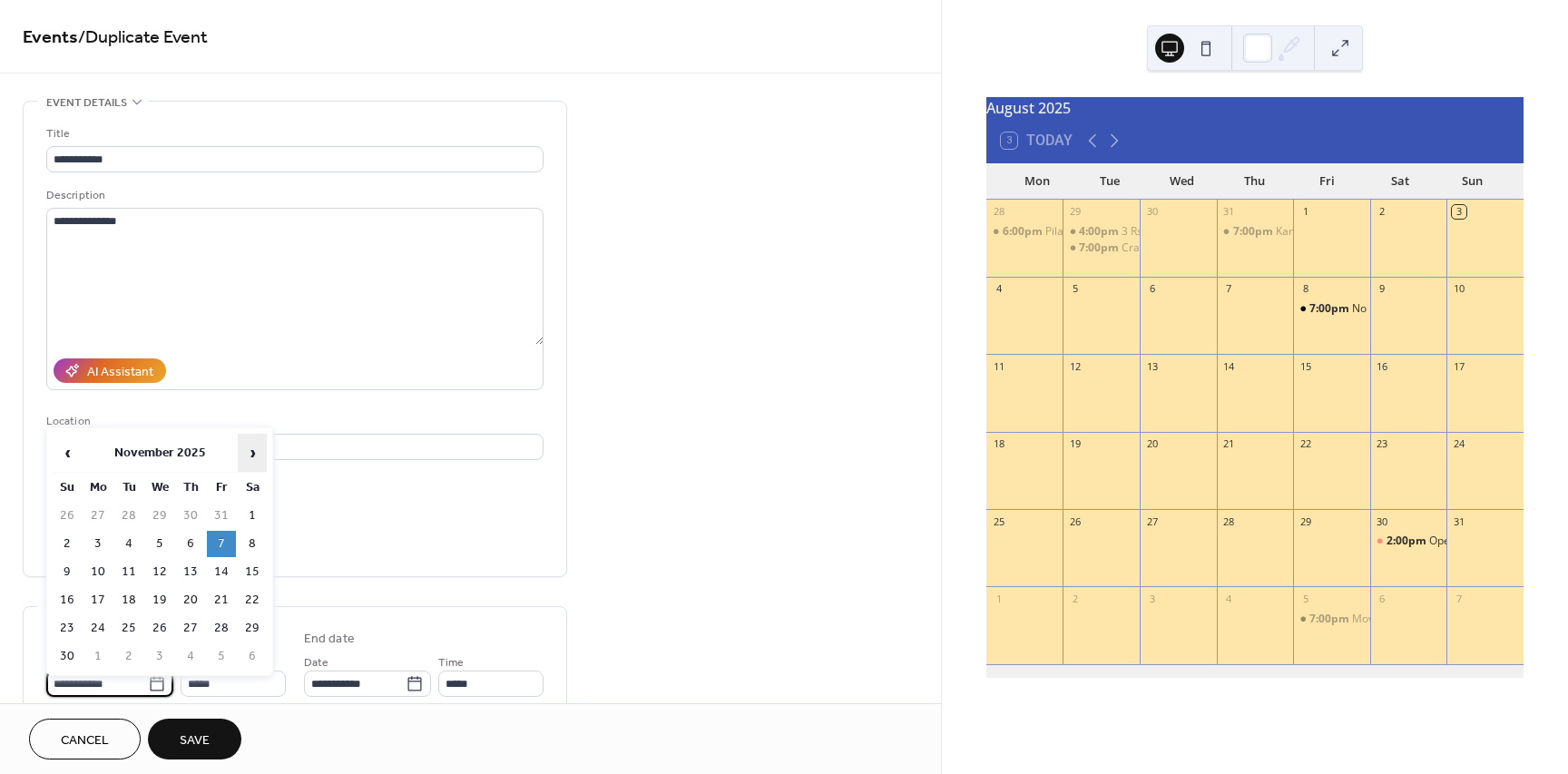 click on "›" at bounding box center [252, 453] 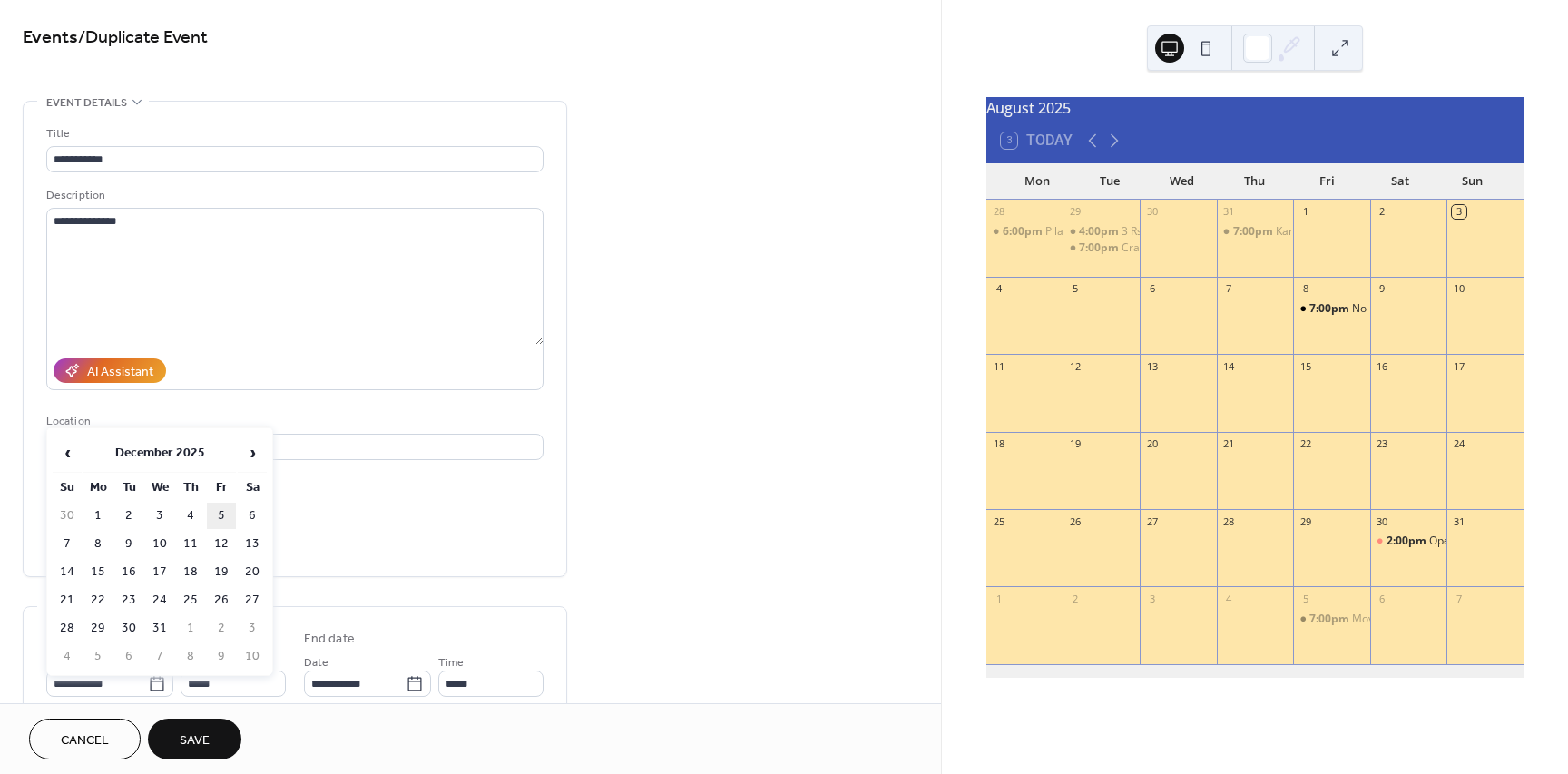 click on "5" at bounding box center [221, 515] 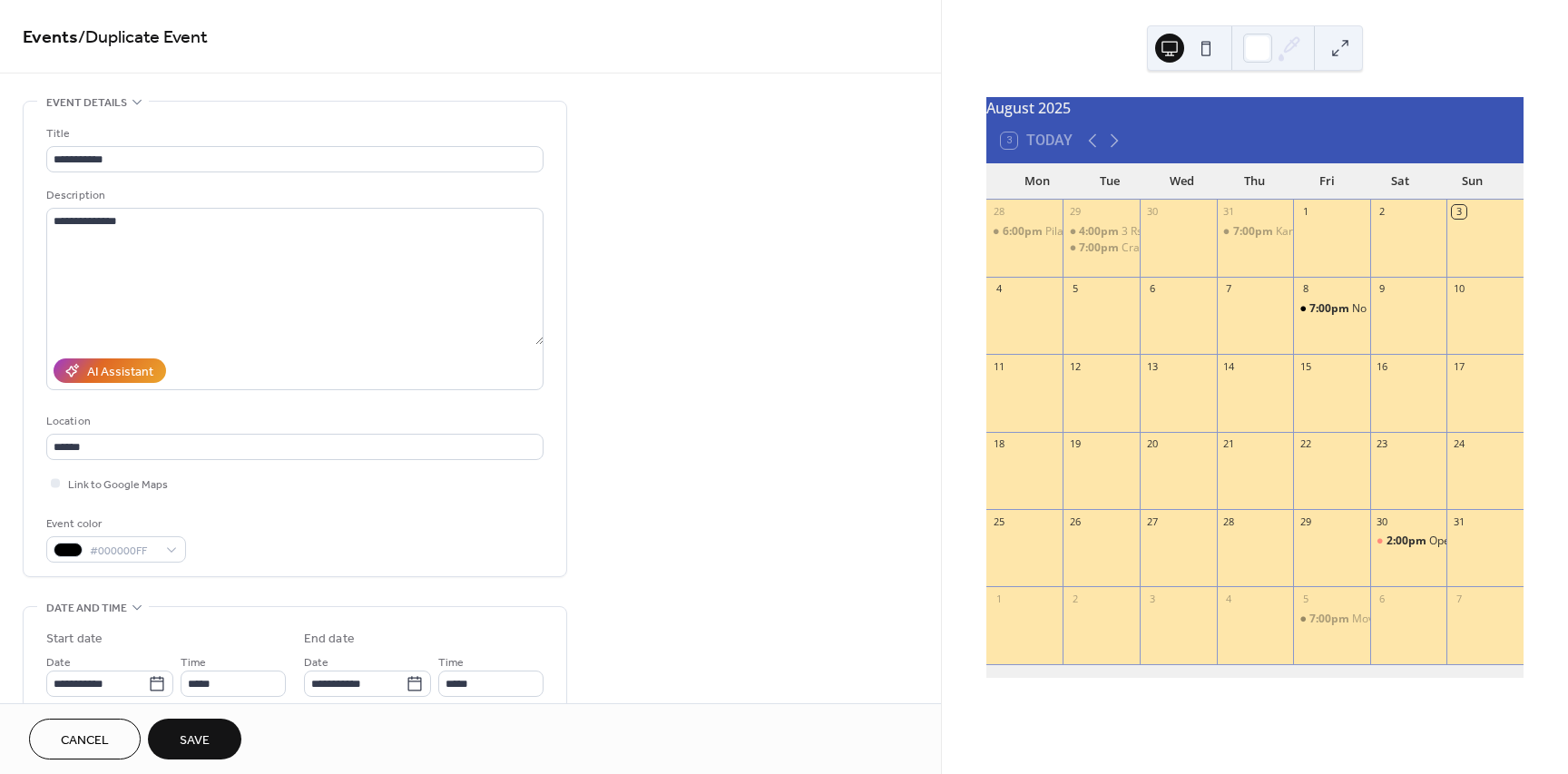 click on "Save" at bounding box center (194, 740) 